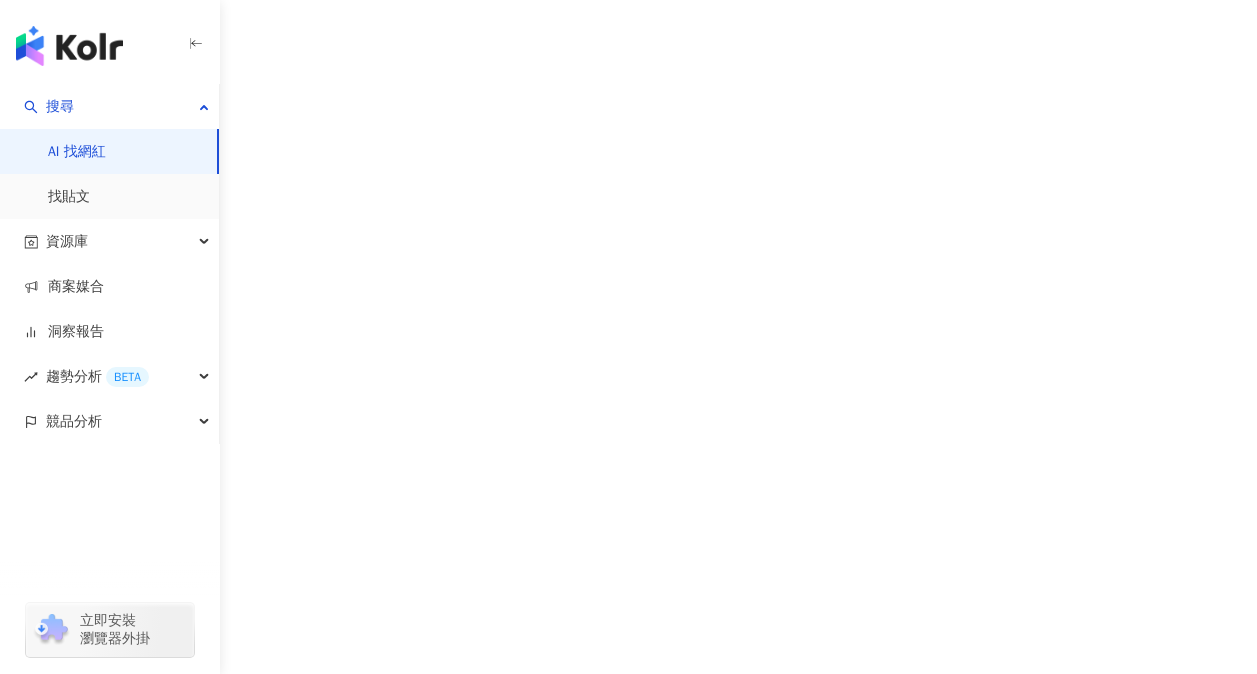 scroll, scrollTop: 0, scrollLeft: 0, axis: both 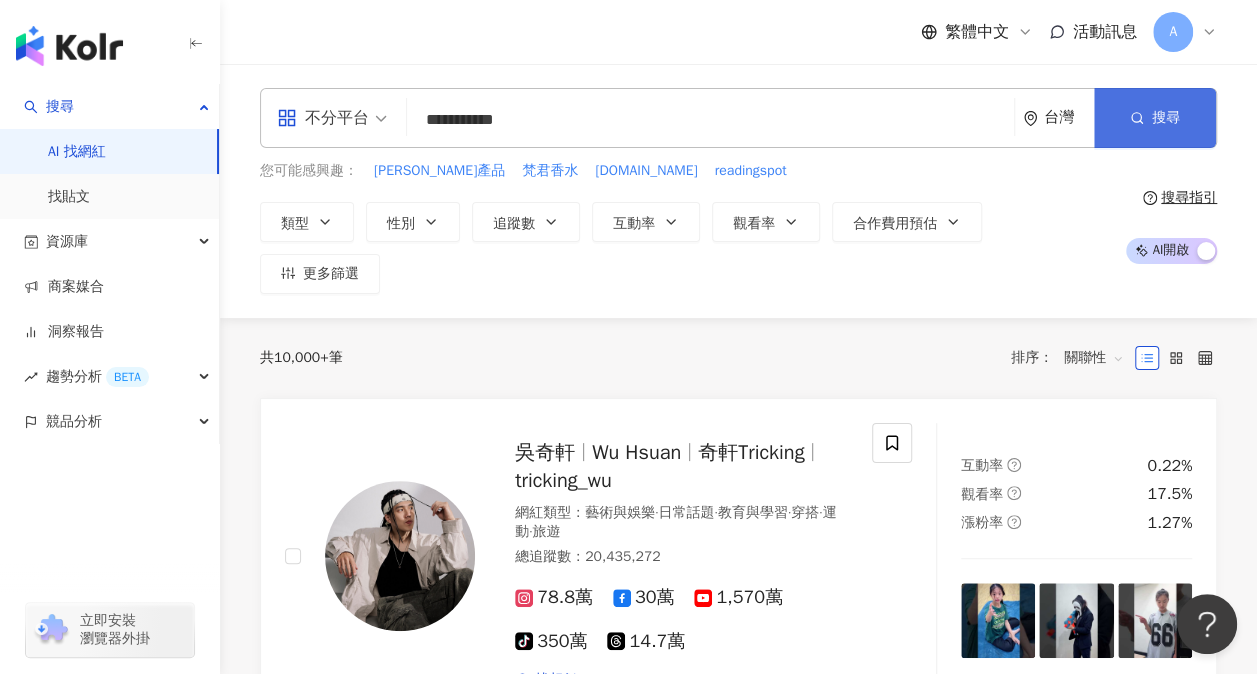 type on "**********" 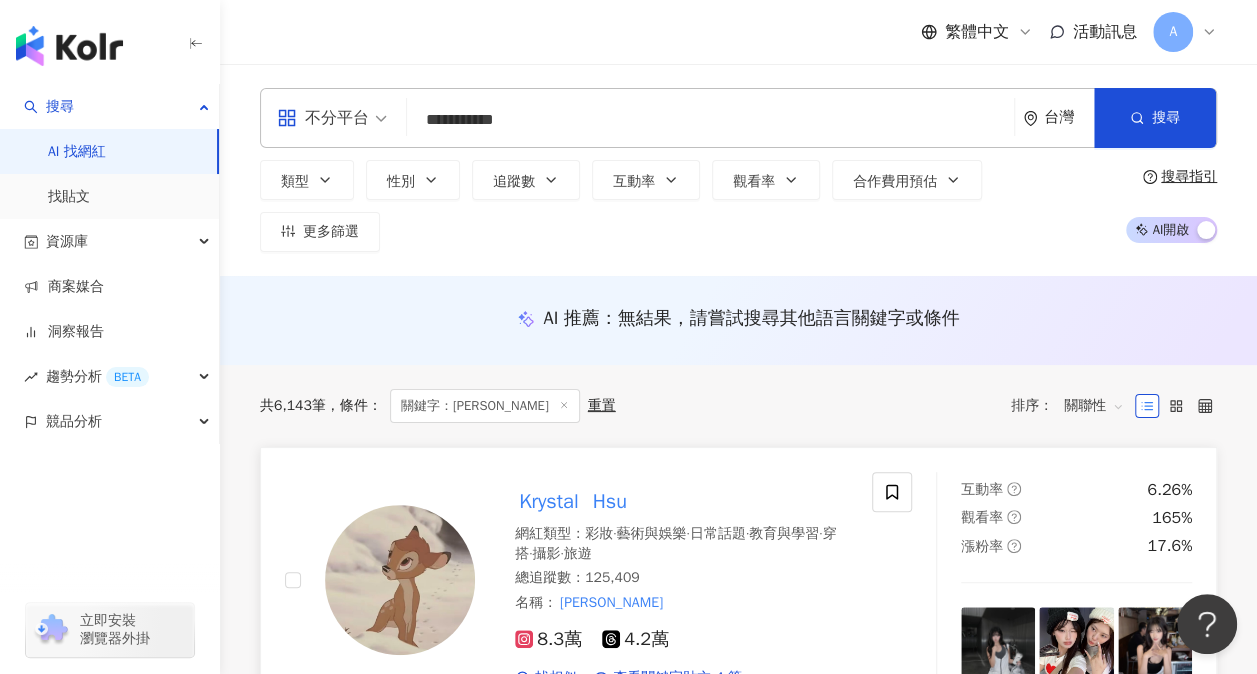 click on "Krystal" at bounding box center (549, 501) 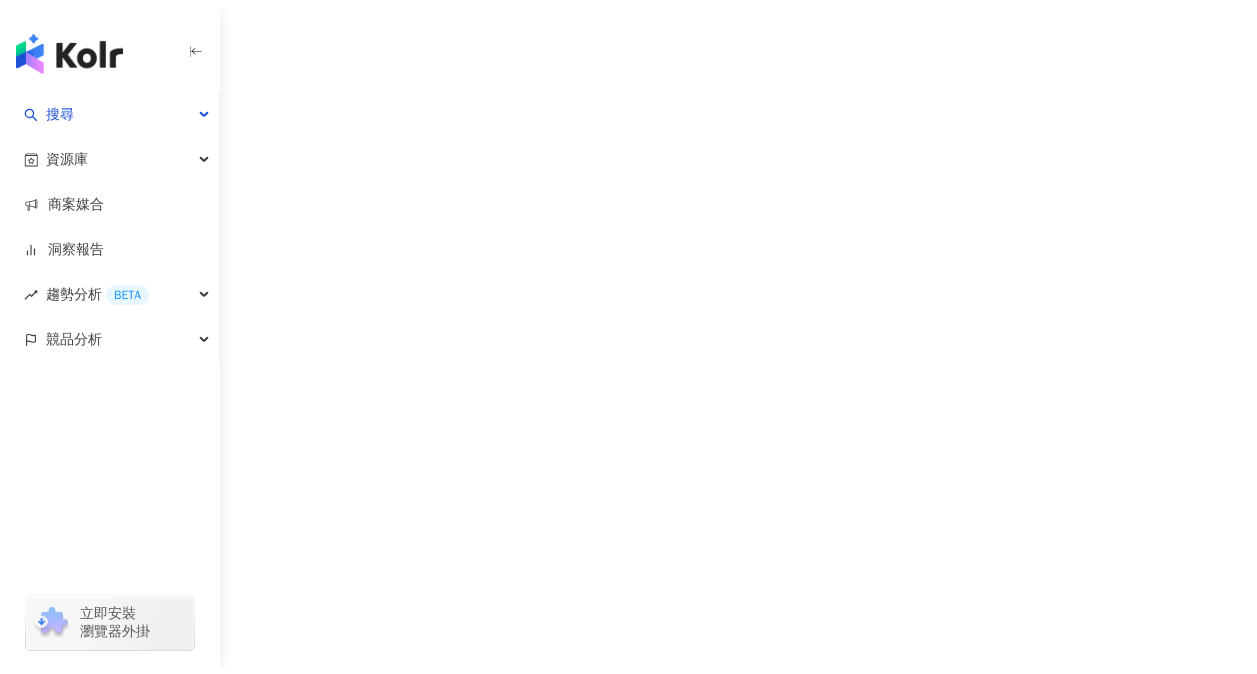 scroll, scrollTop: 0, scrollLeft: 0, axis: both 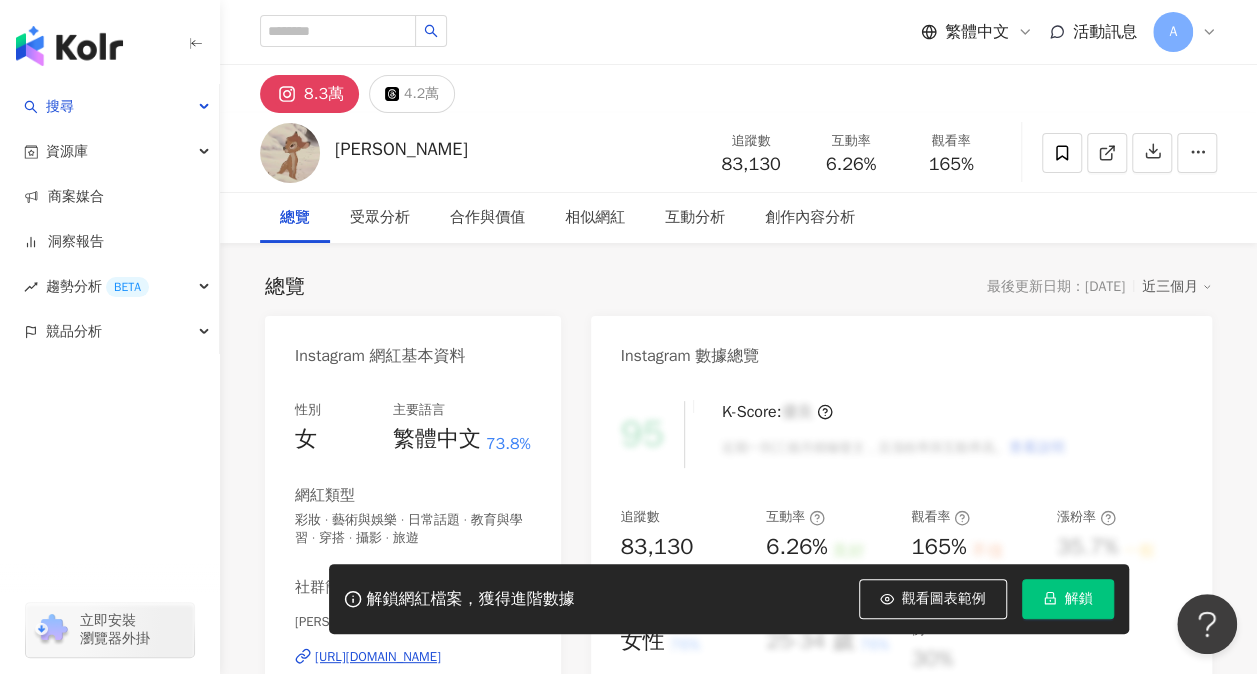 click on "解鎖" at bounding box center (1079, 599) 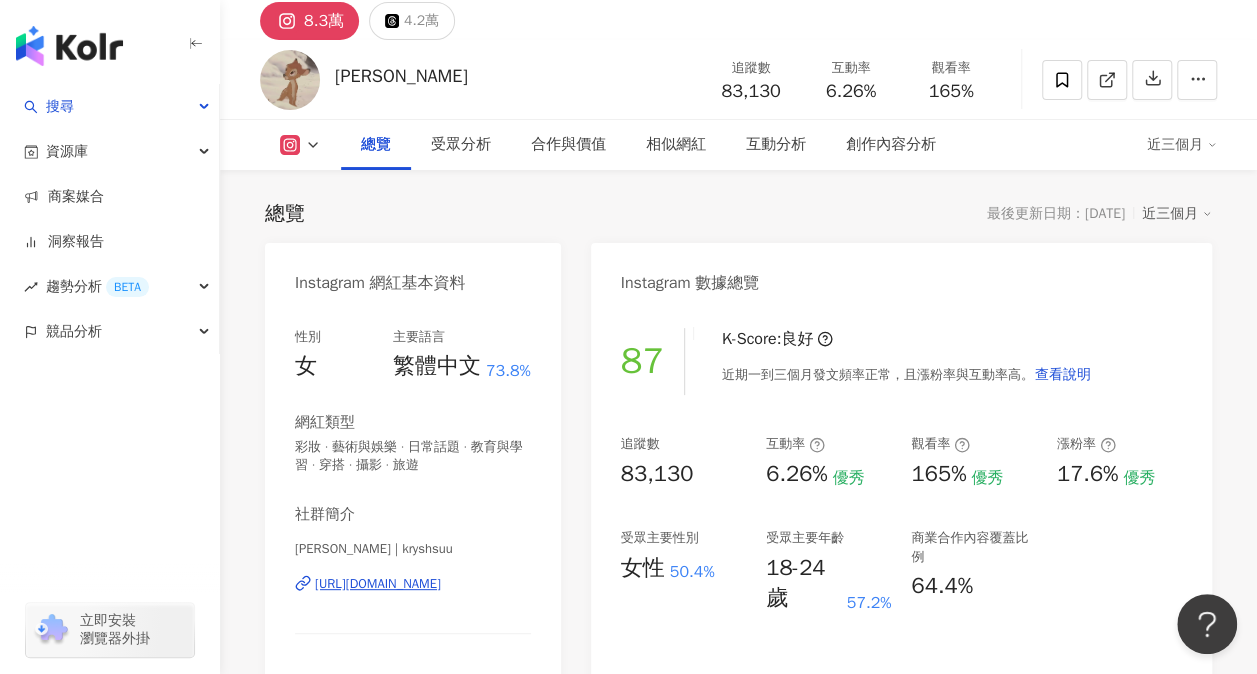 scroll, scrollTop: 100, scrollLeft: 0, axis: vertical 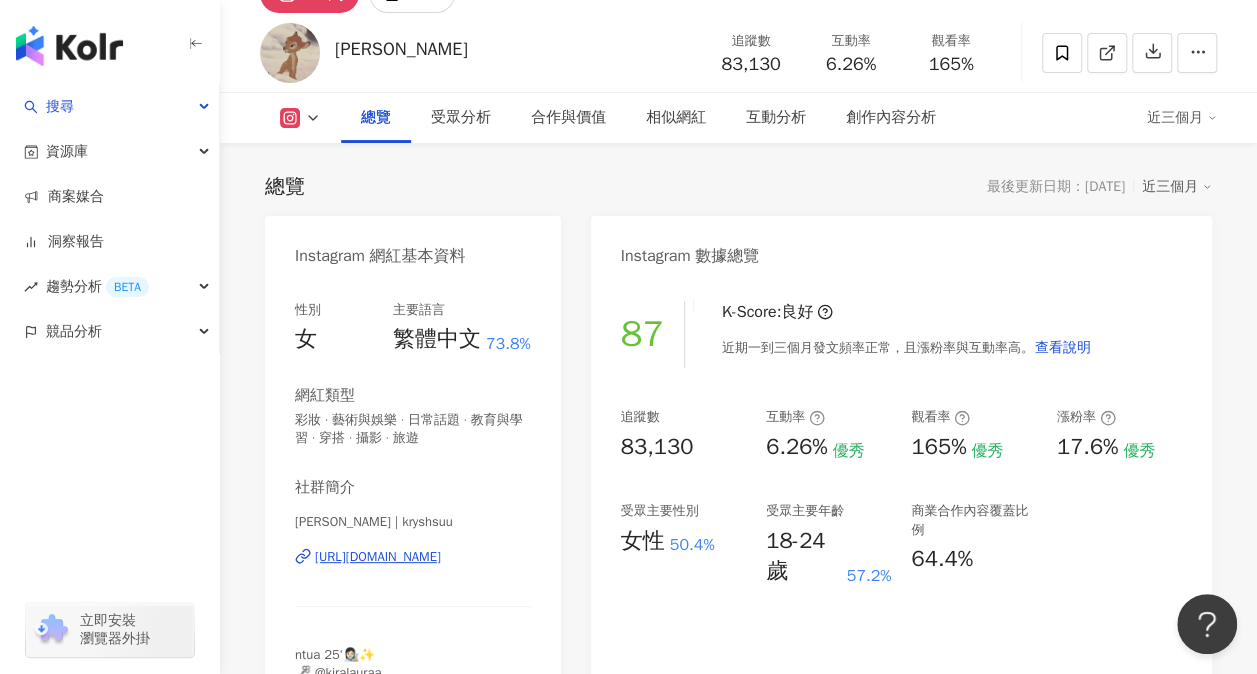 click on "[PERSON_NAME] | kryshsuu" at bounding box center (413, 522) 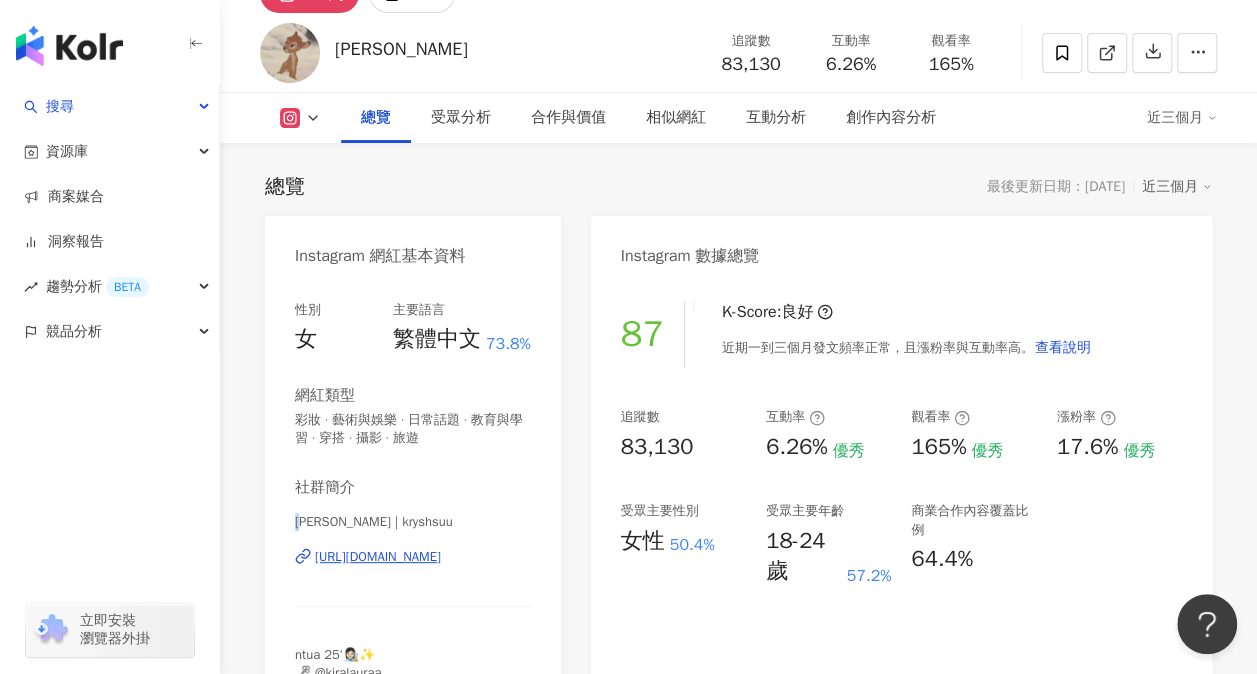 click on "Krystal Hsu | kryshsuu" at bounding box center (413, 522) 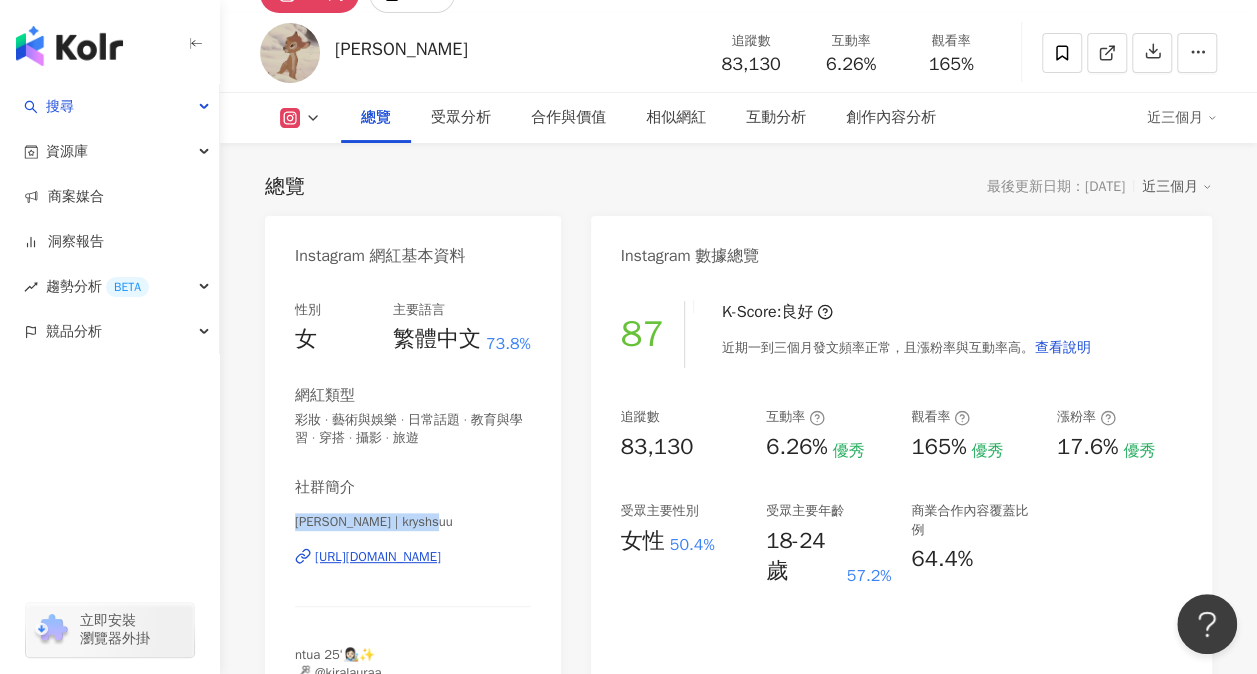 drag, startPoint x: 450, startPoint y: 520, endPoint x: 275, endPoint y: 535, distance: 175.64168 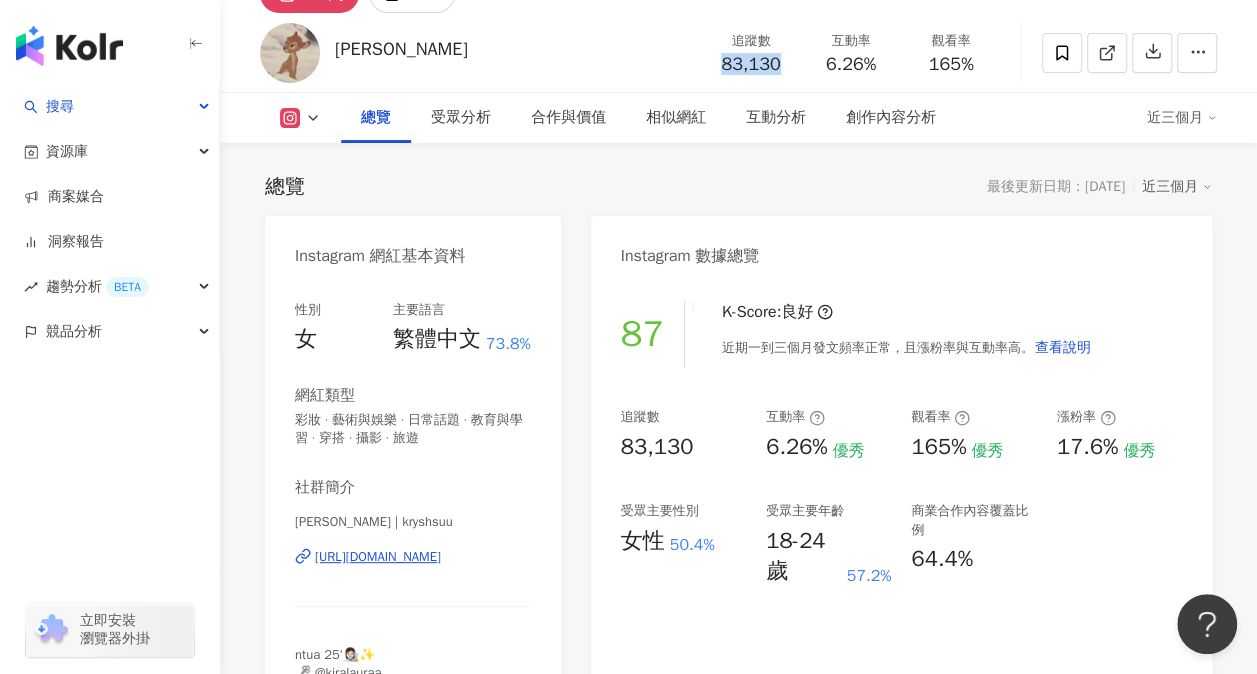 drag, startPoint x: 723, startPoint y: 65, endPoint x: 782, endPoint y: 69, distance: 59.135437 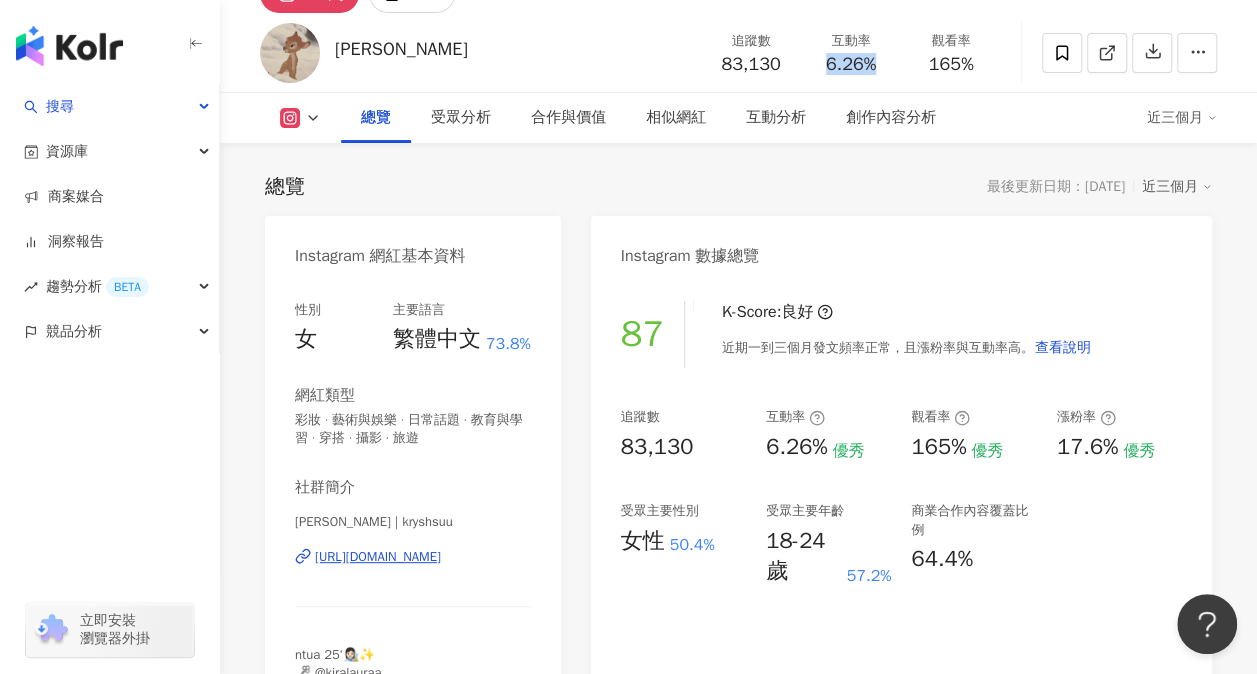 drag, startPoint x: 823, startPoint y: 65, endPoint x: 881, endPoint y: 62, distance: 58.077534 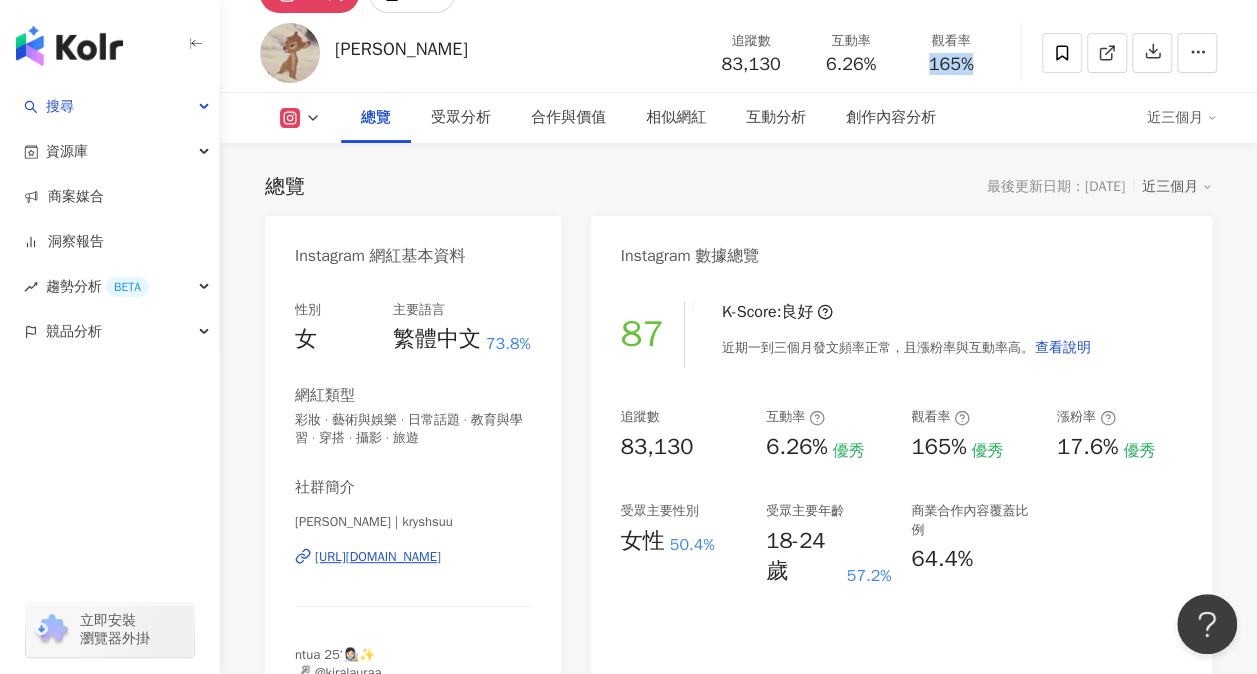 drag, startPoint x: 917, startPoint y: 56, endPoint x: 981, endPoint y: 58, distance: 64.03124 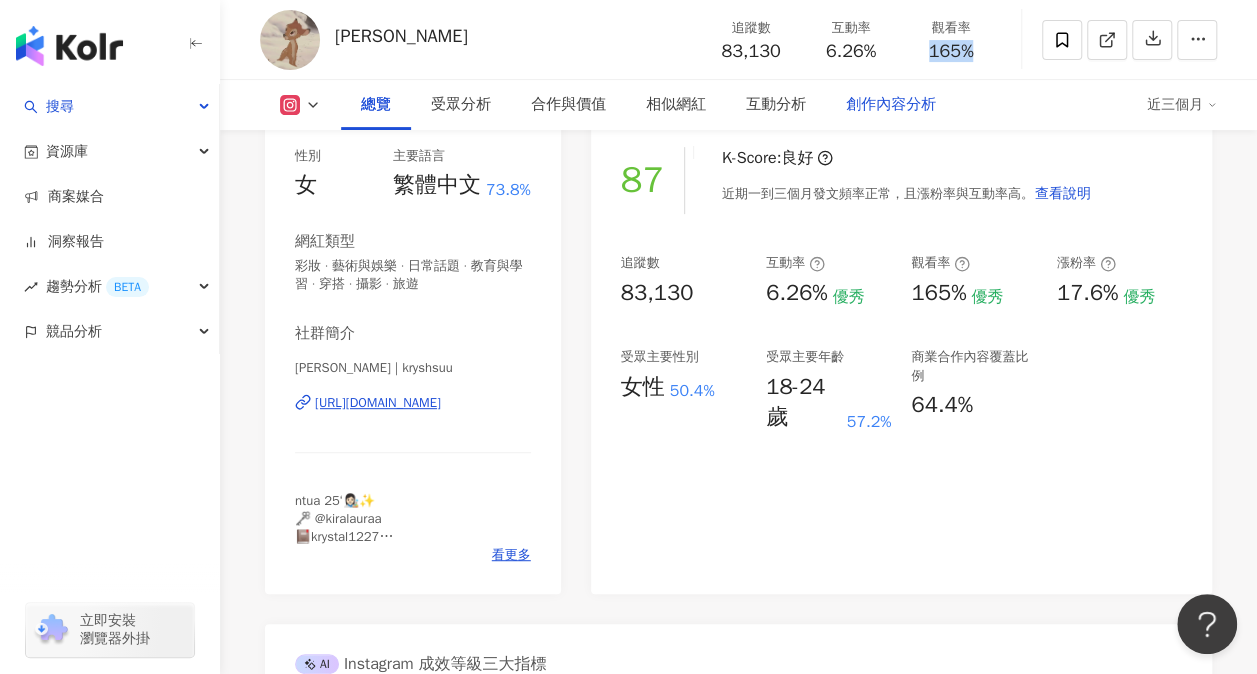scroll, scrollTop: 300, scrollLeft: 0, axis: vertical 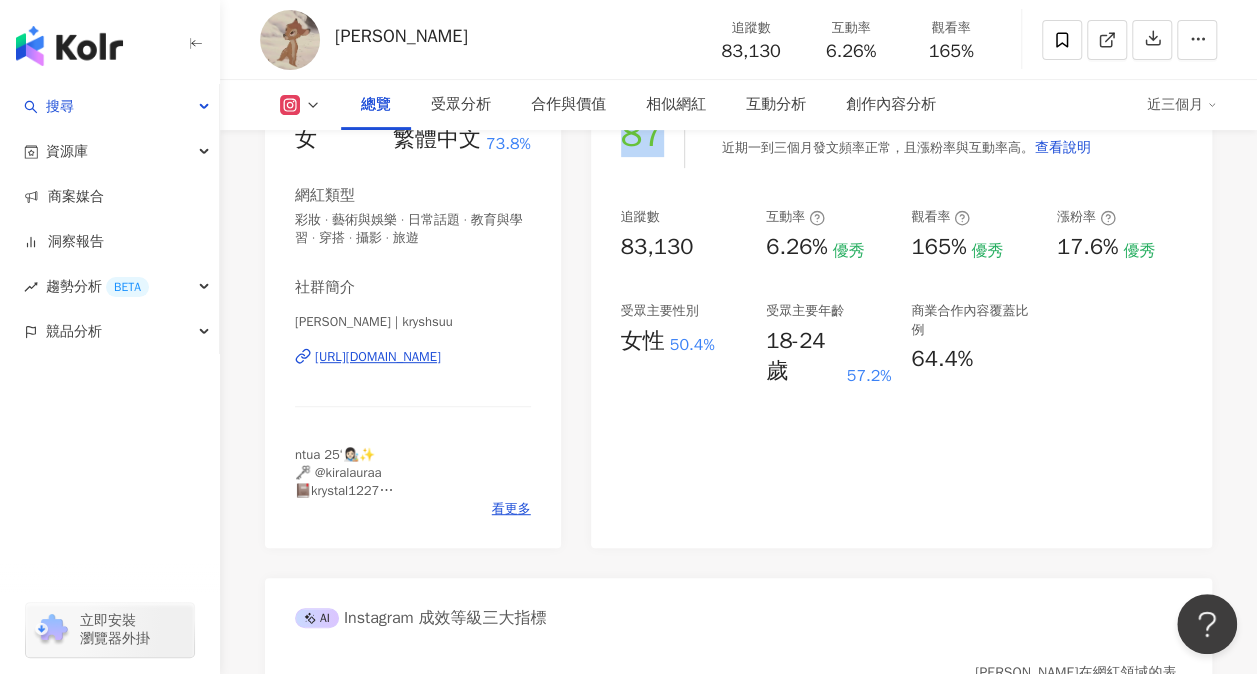 drag, startPoint x: 667, startPoint y: 143, endPoint x: 628, endPoint y: 138, distance: 39.319206 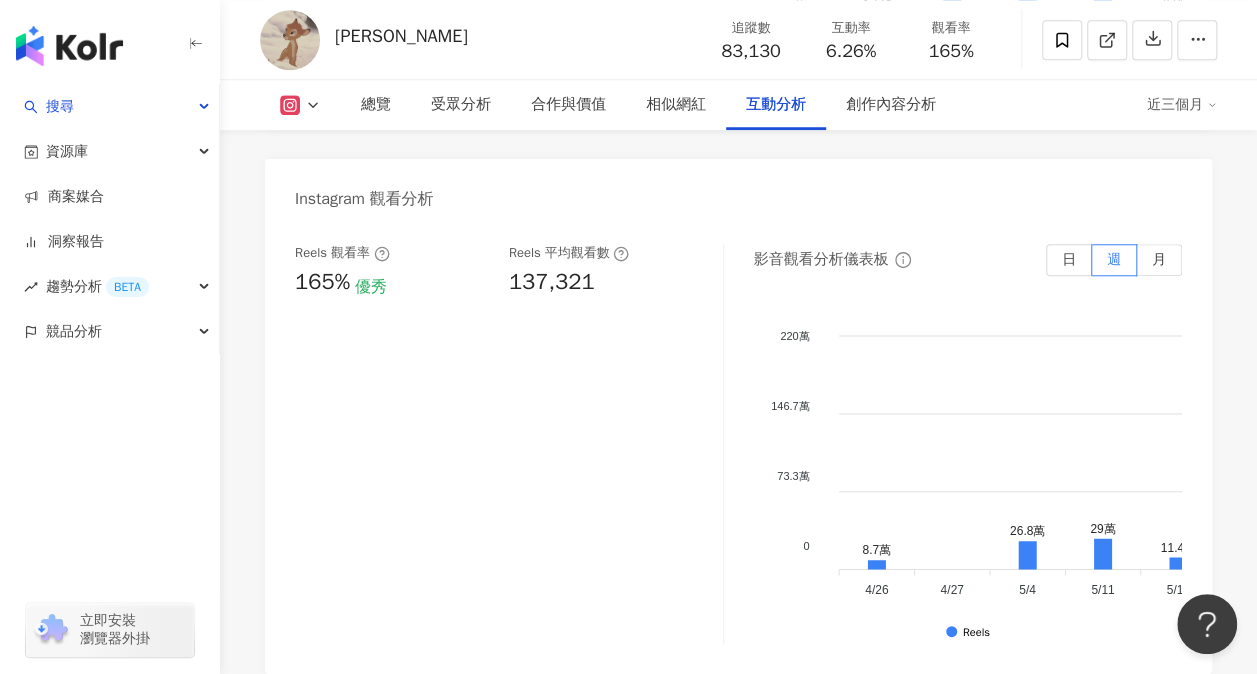scroll, scrollTop: 4700, scrollLeft: 0, axis: vertical 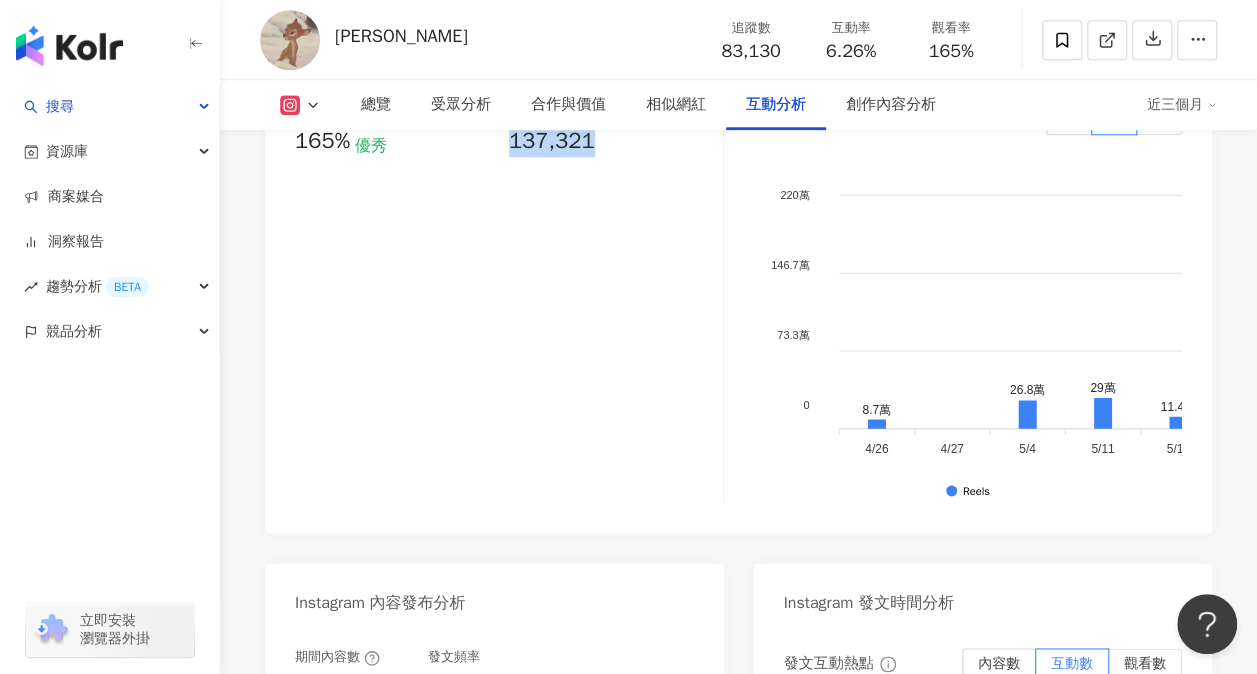 drag, startPoint x: 508, startPoint y: 149, endPoint x: 641, endPoint y: 158, distance: 133.30417 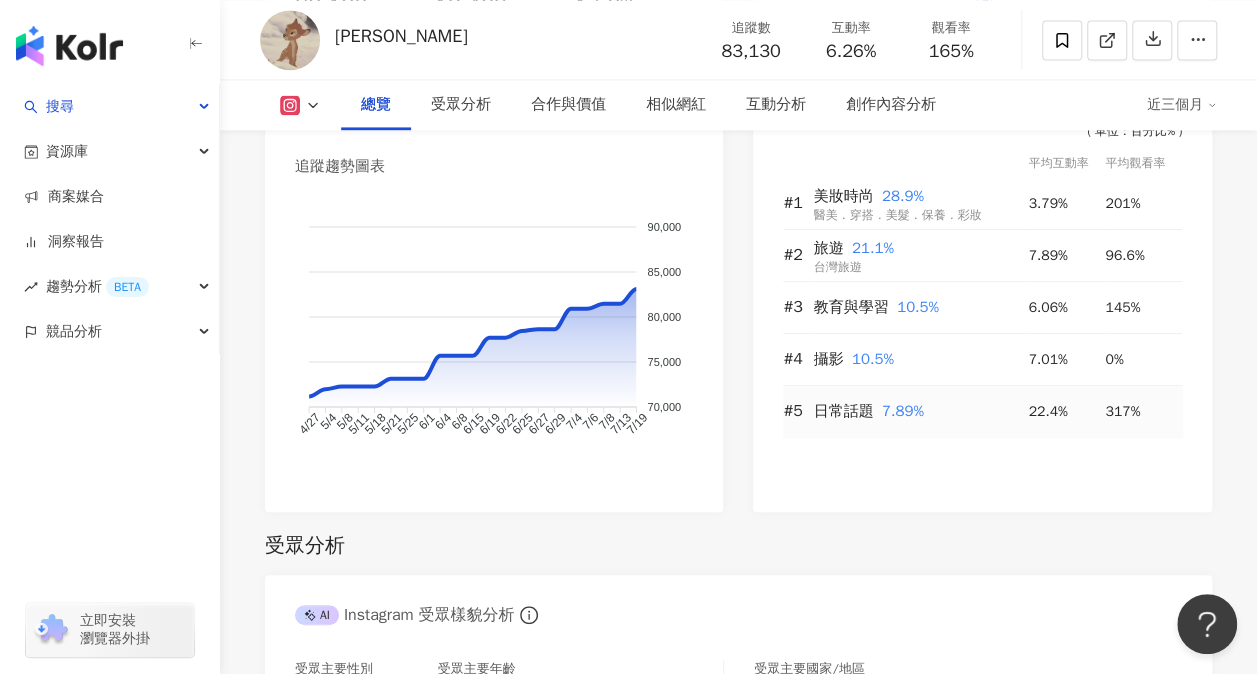 scroll, scrollTop: 1400, scrollLeft: 0, axis: vertical 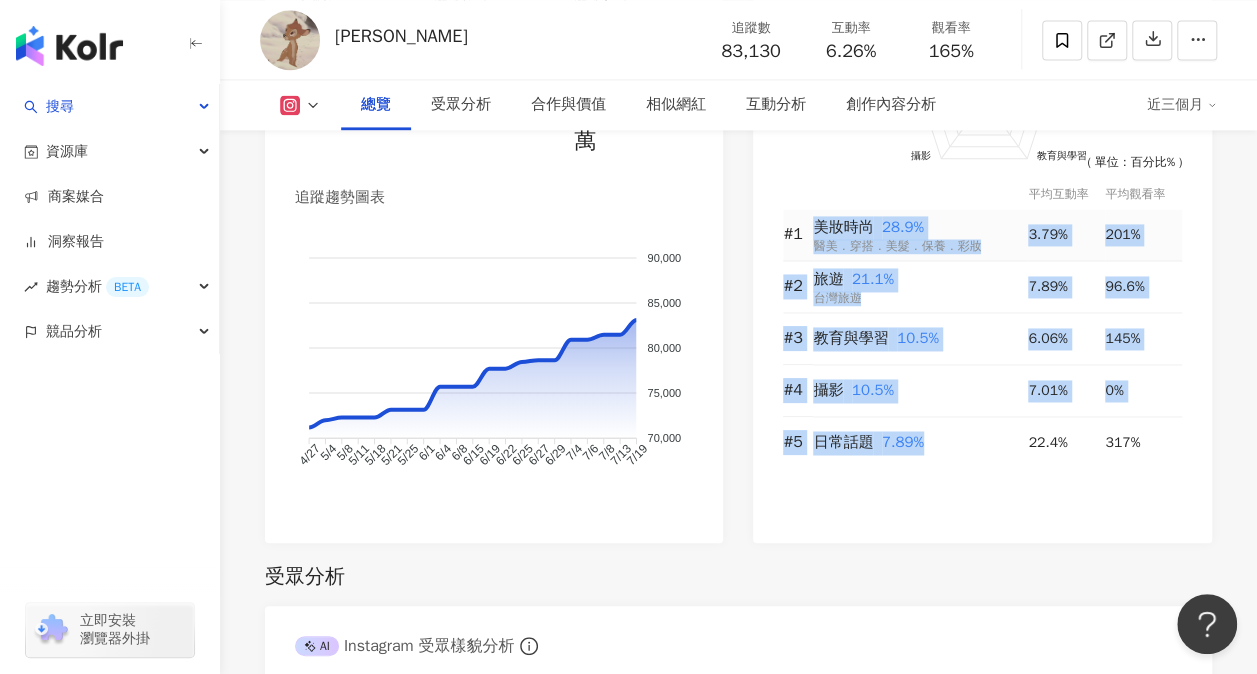 drag, startPoint x: 937, startPoint y: 413, endPoint x: 802, endPoint y: 212, distance: 242.12807 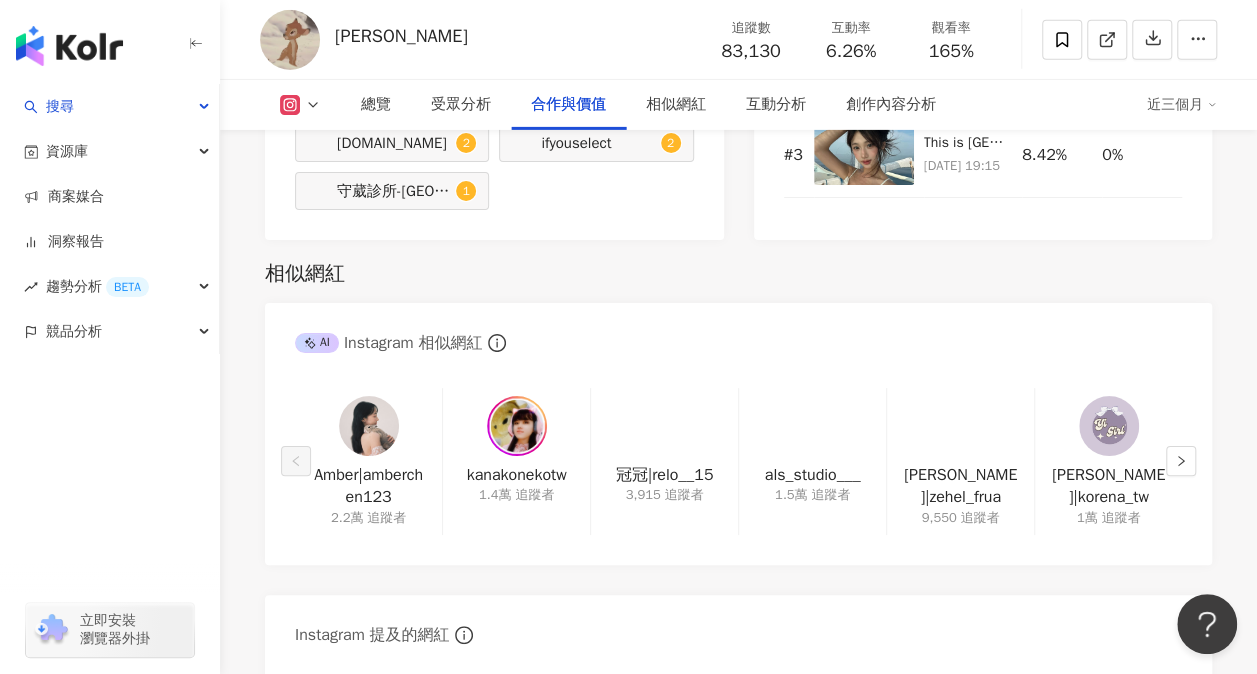 scroll, scrollTop: 3400, scrollLeft: 0, axis: vertical 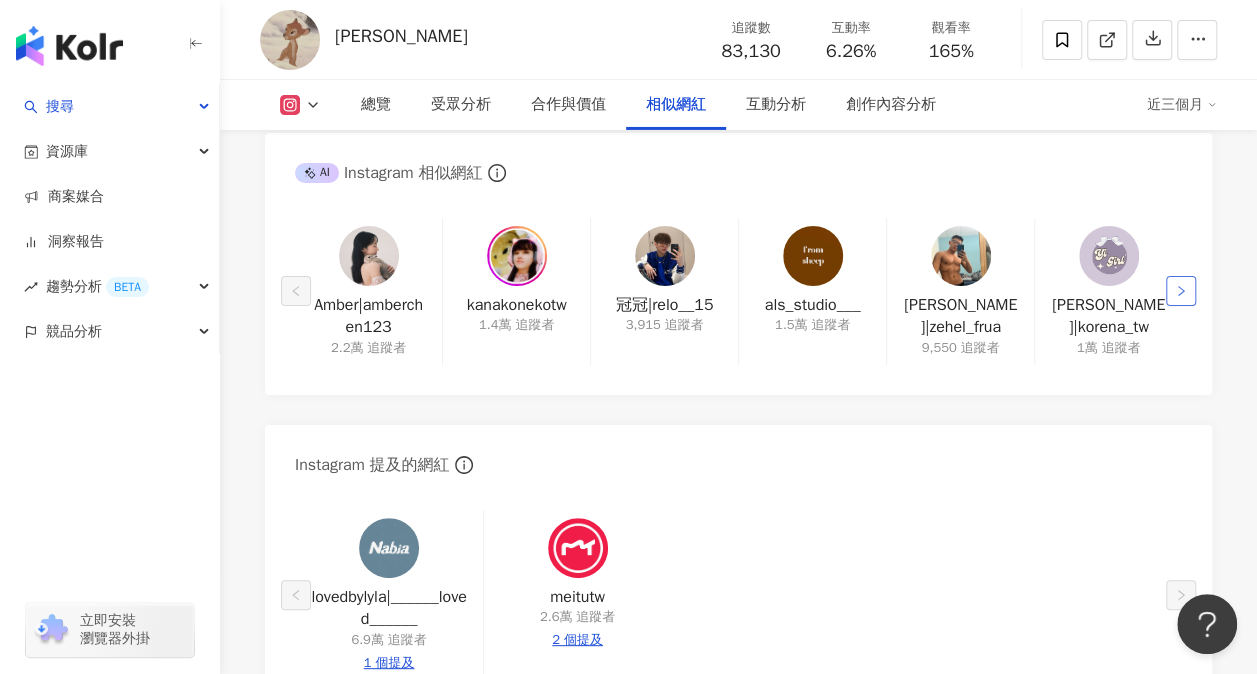 click 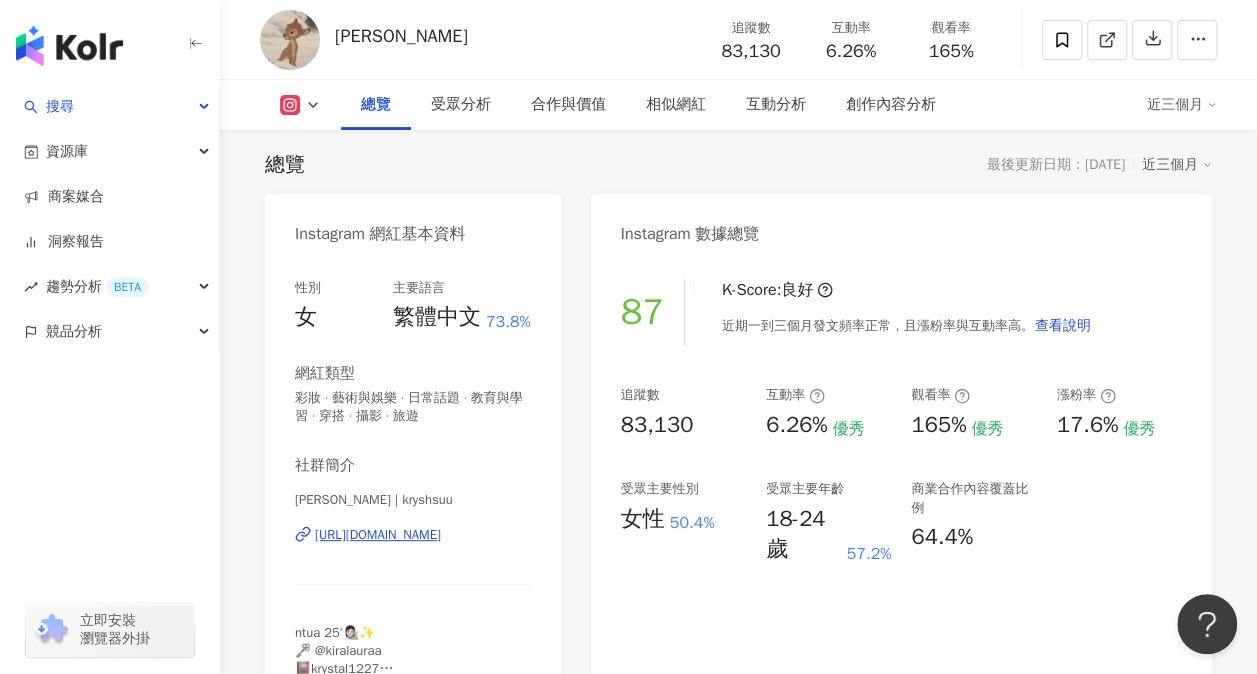 scroll, scrollTop: 0, scrollLeft: 0, axis: both 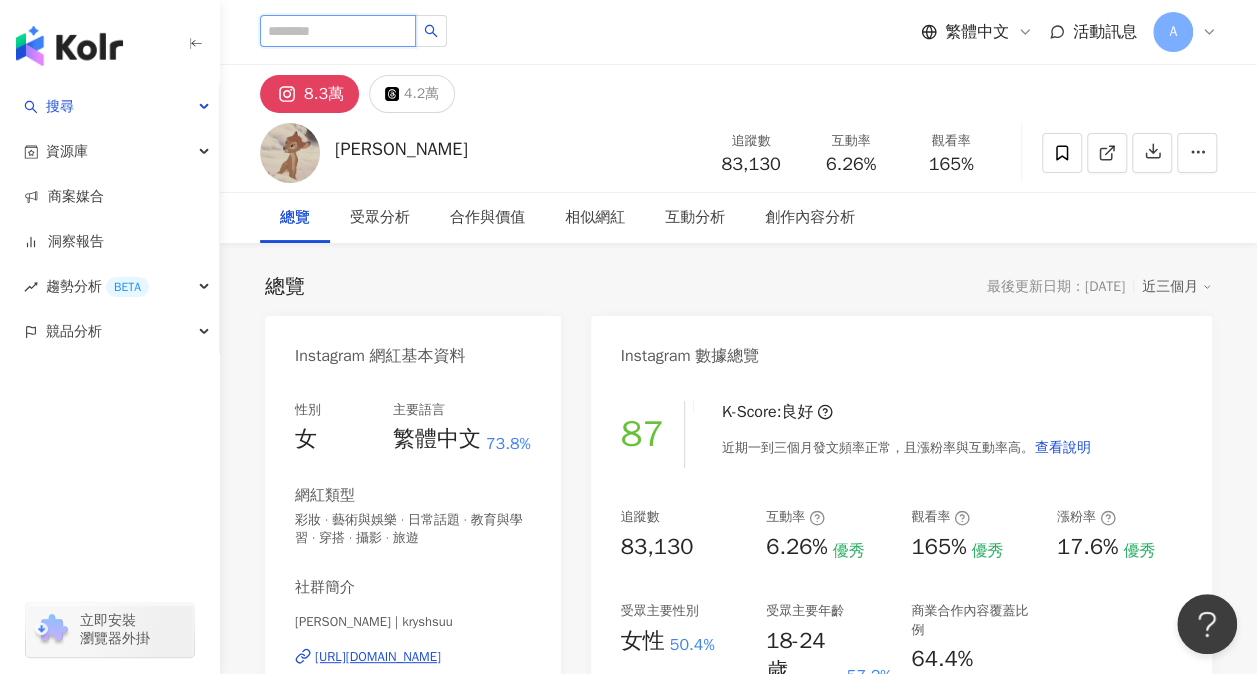 click at bounding box center (338, 31) 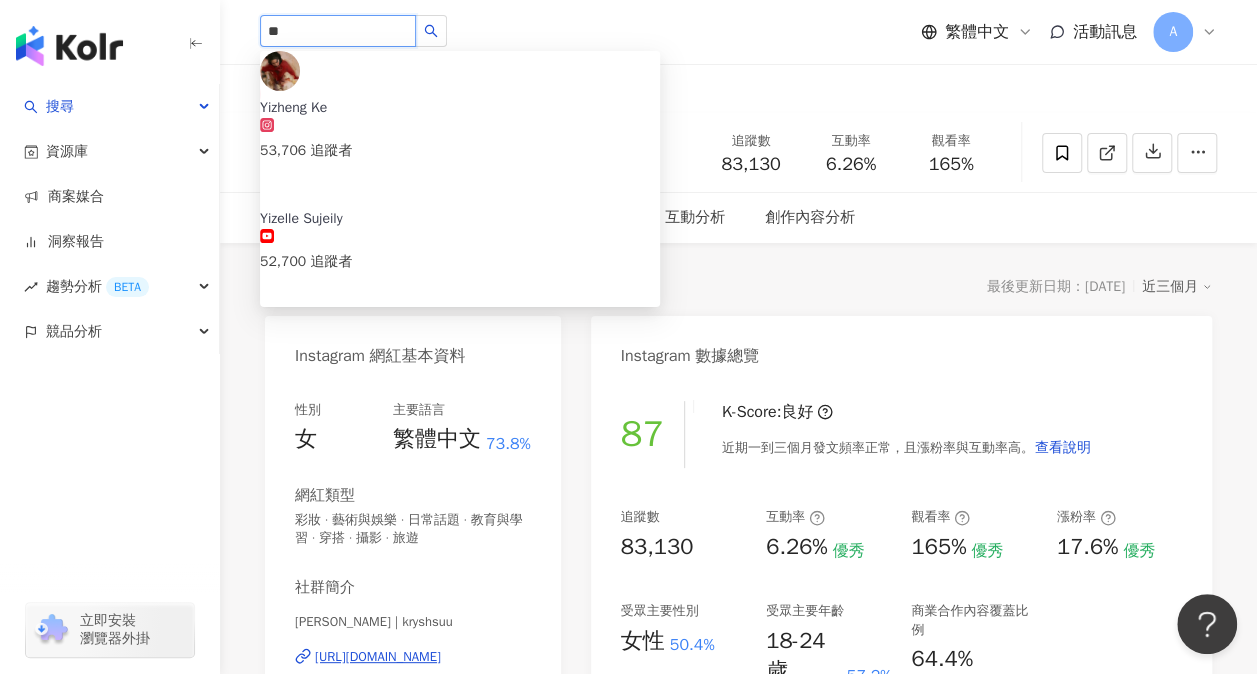 type on "*" 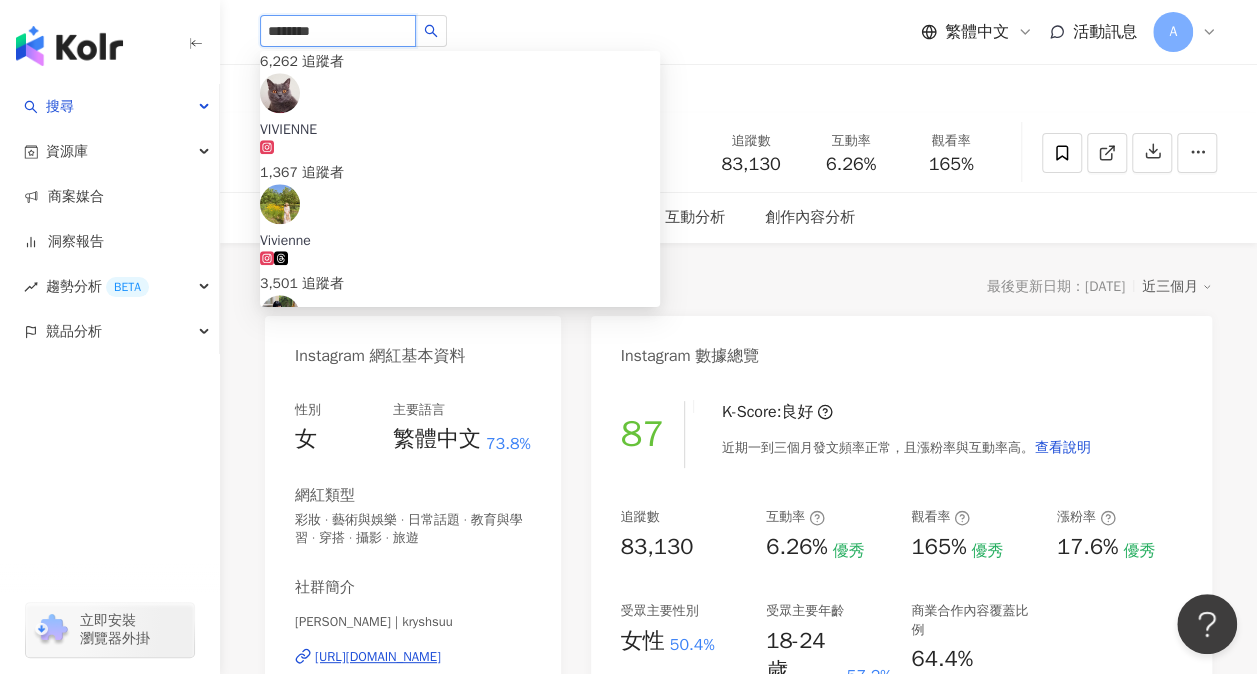 scroll, scrollTop: 1100, scrollLeft: 0, axis: vertical 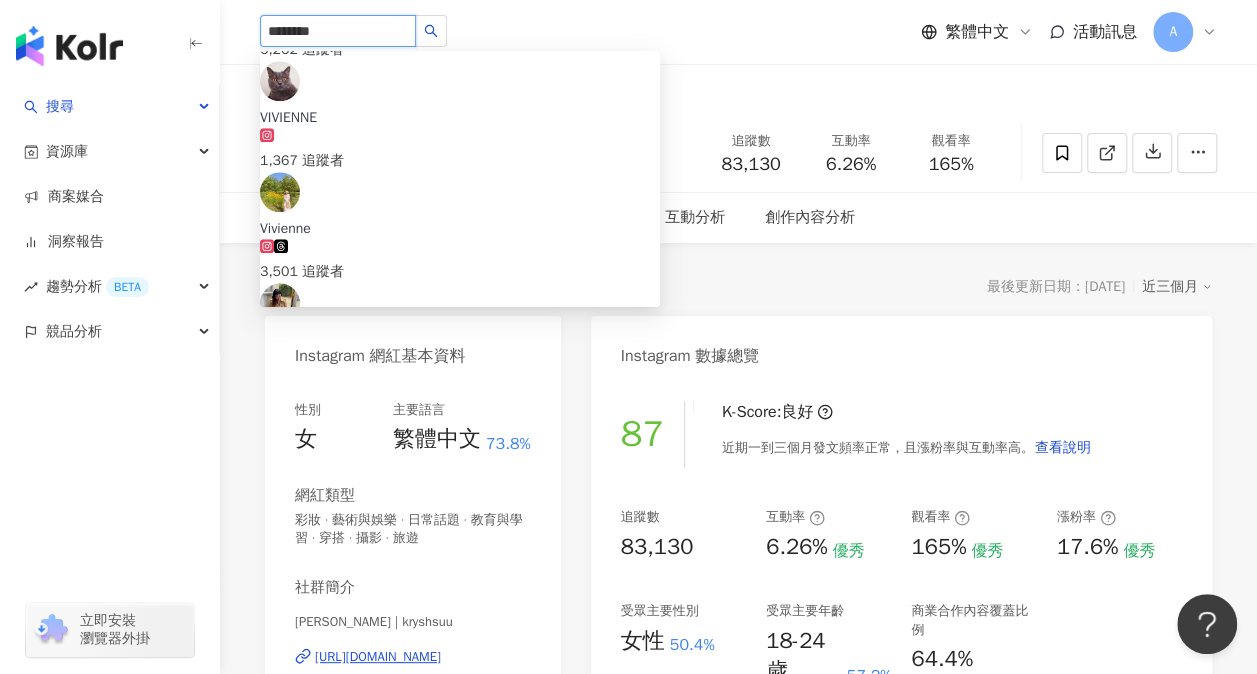type on "********" 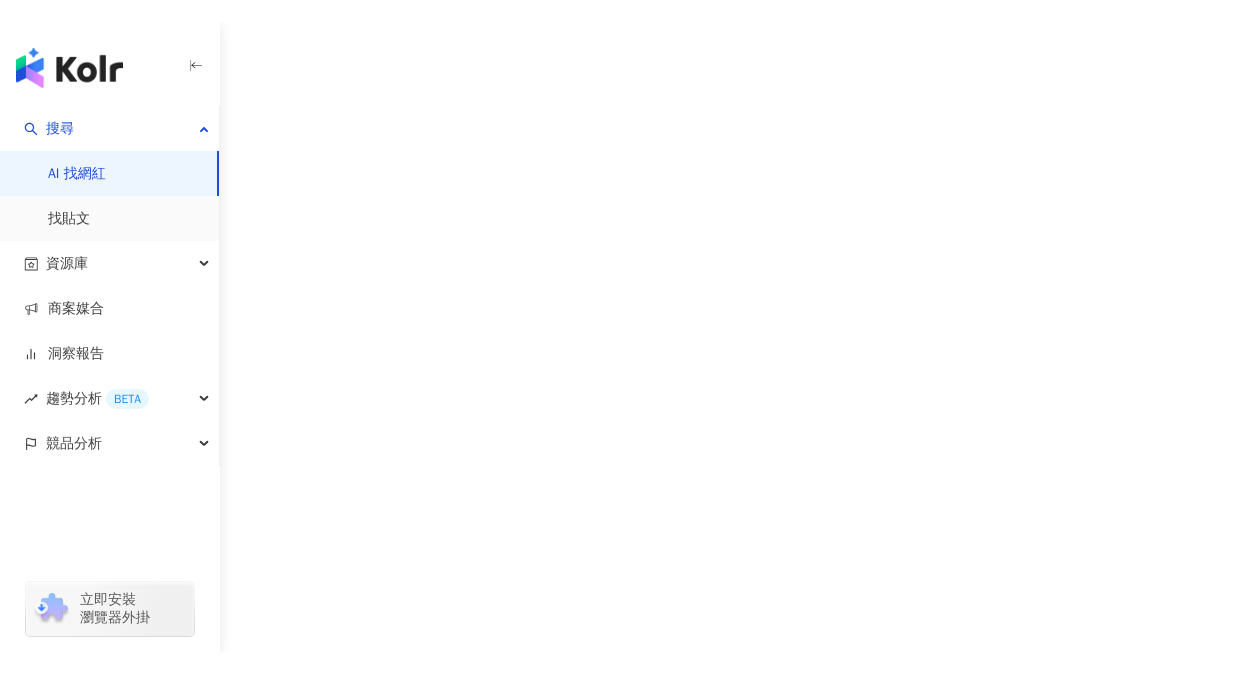 scroll, scrollTop: 0, scrollLeft: 0, axis: both 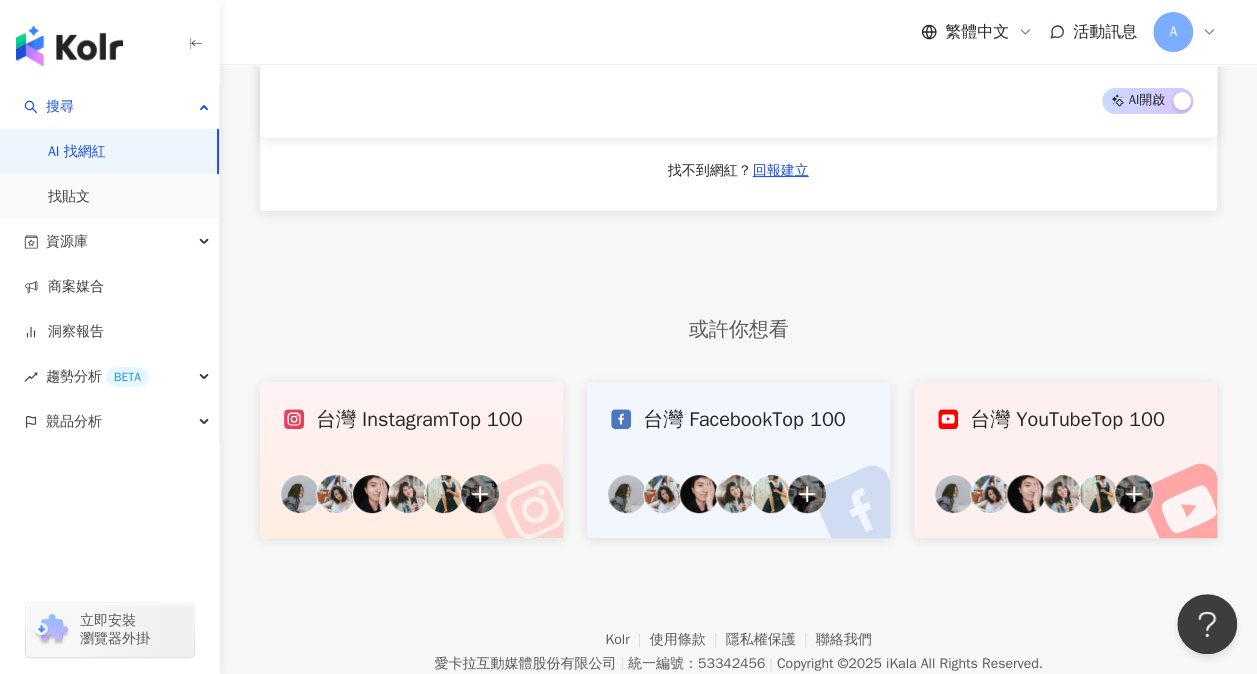 click on "台灣   Instagram  Top 100" at bounding box center (411, 460) 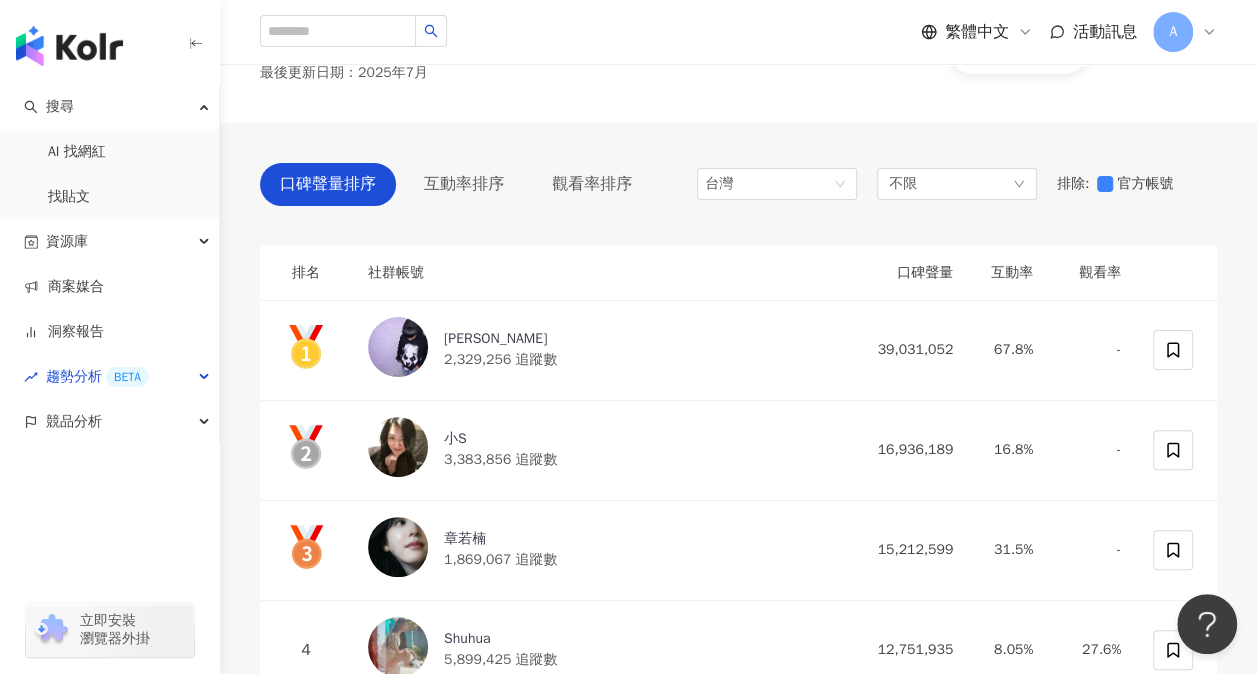 scroll, scrollTop: 0, scrollLeft: 0, axis: both 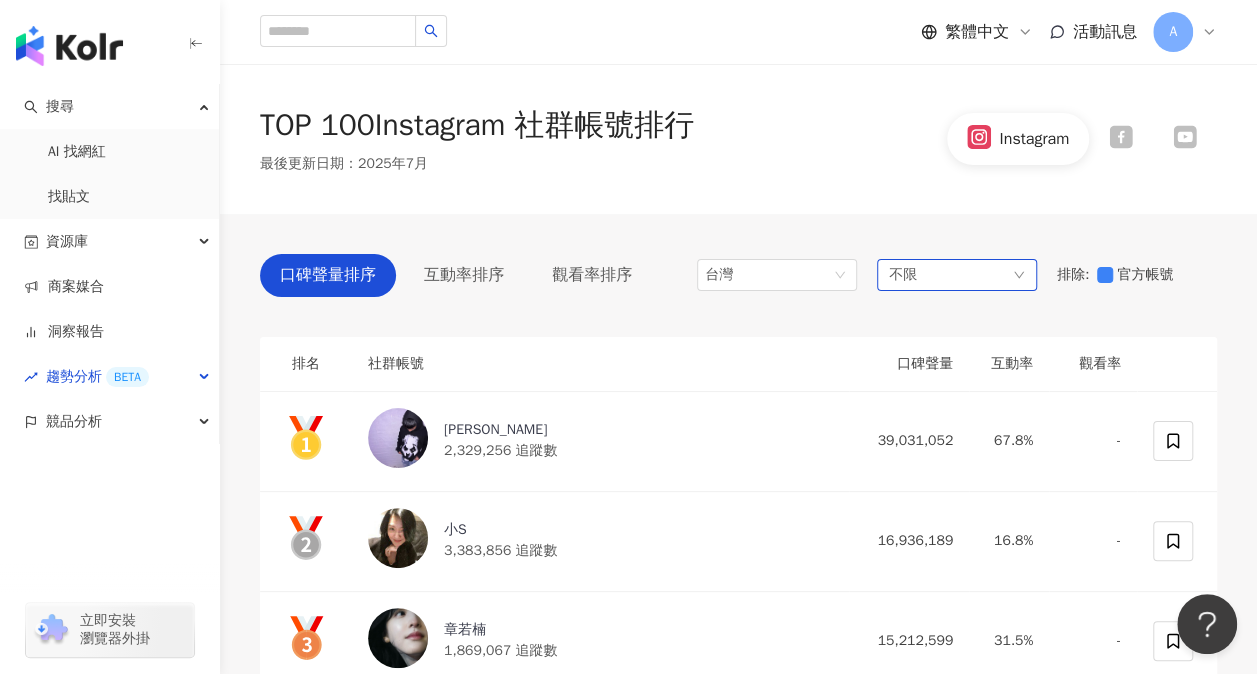 click 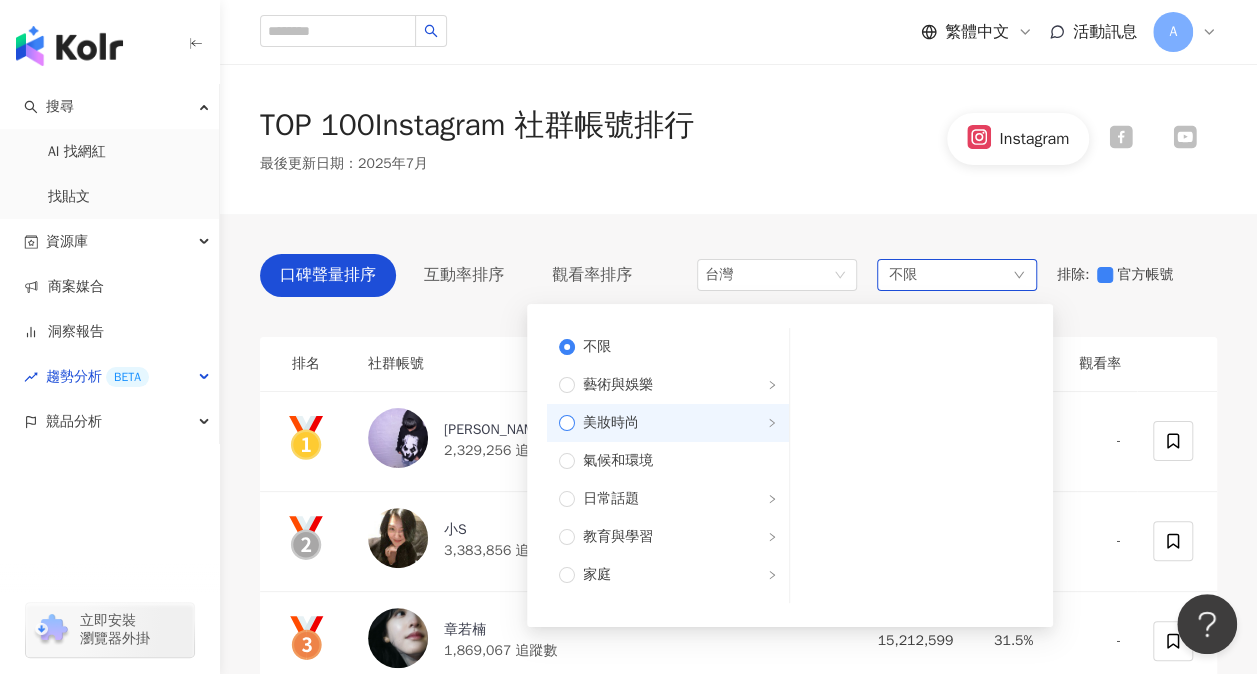 click on "美妝時尚" at bounding box center [676, 423] 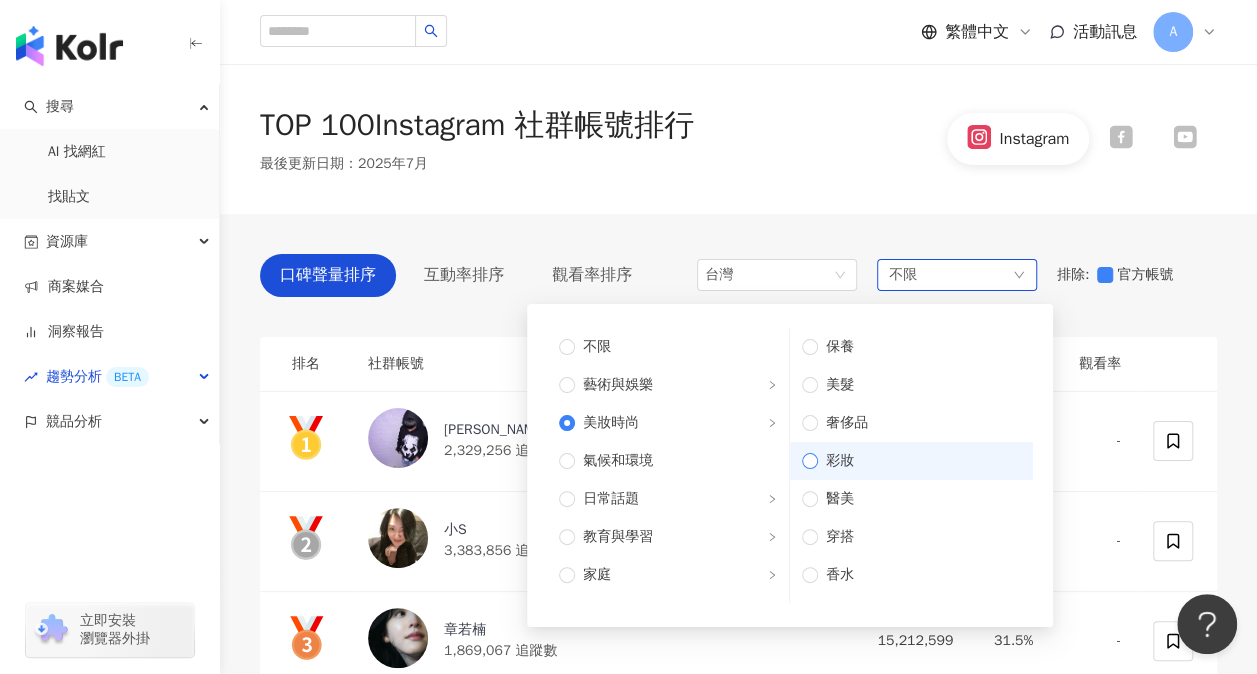 click on "彩妝" at bounding box center (919, 461) 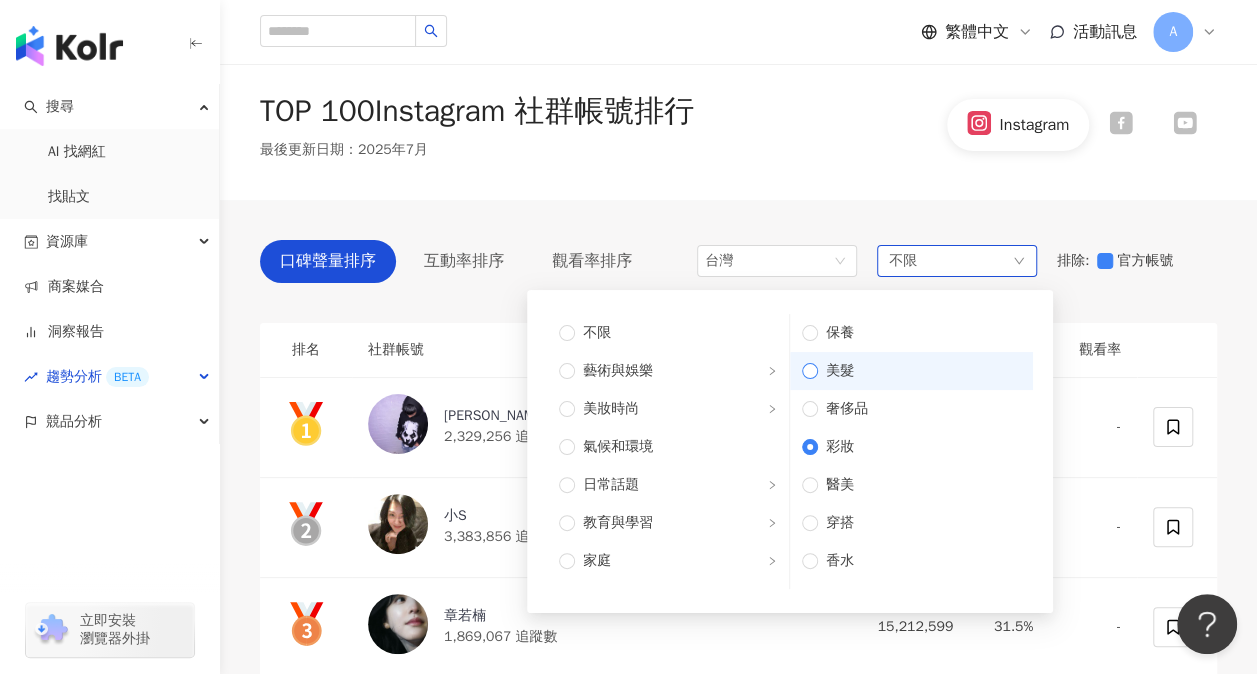 scroll, scrollTop: 0, scrollLeft: 0, axis: both 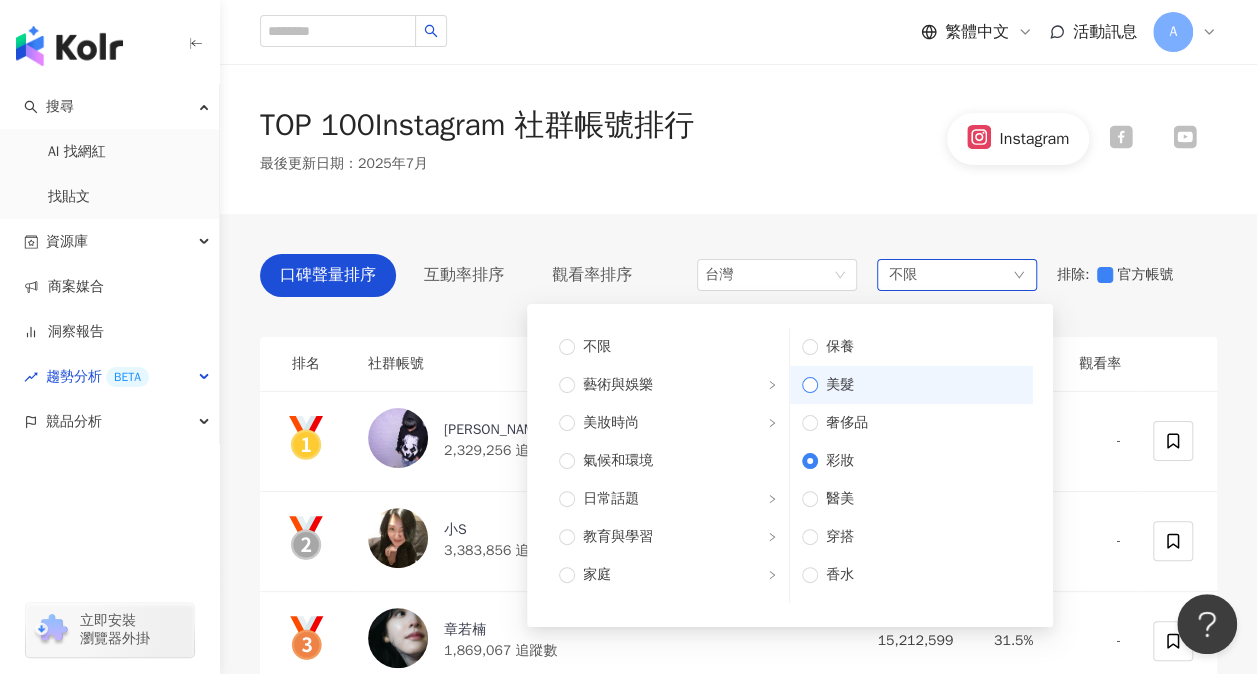 click on "TOP 100  Instagram   社群帳號排行 最後更新日期 ： 2025年7月 Instagram" at bounding box center [738, 139] 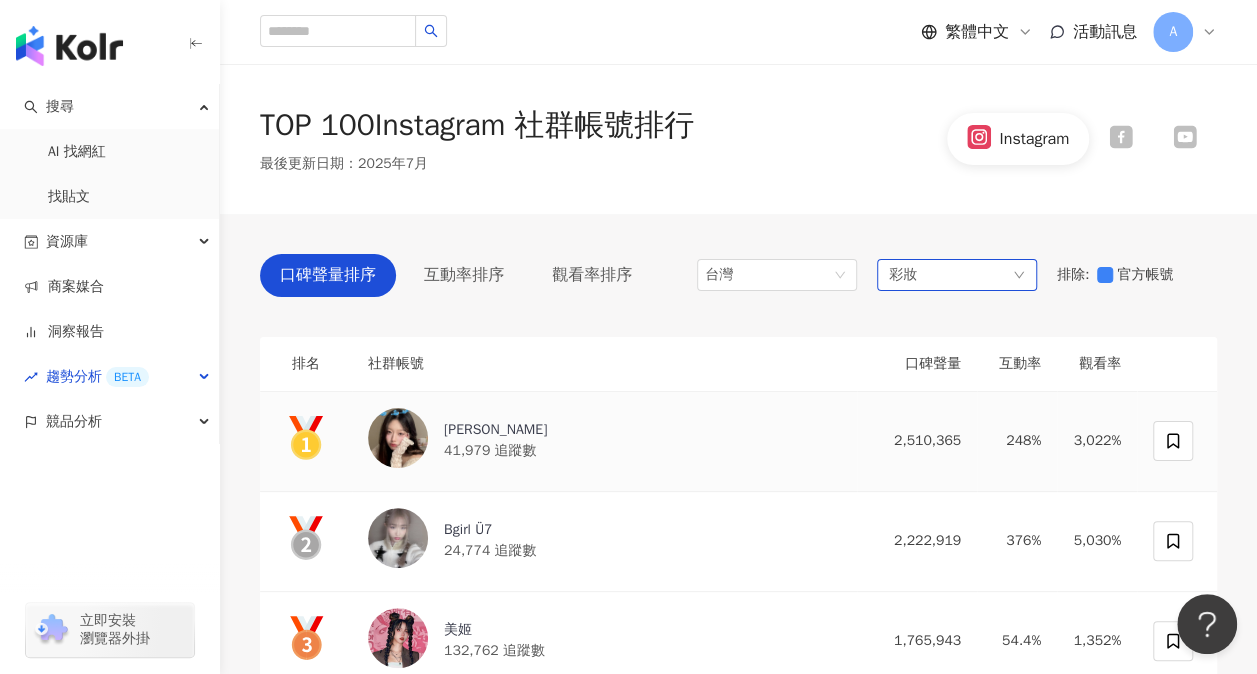 click on "Ariel" at bounding box center (495, 430) 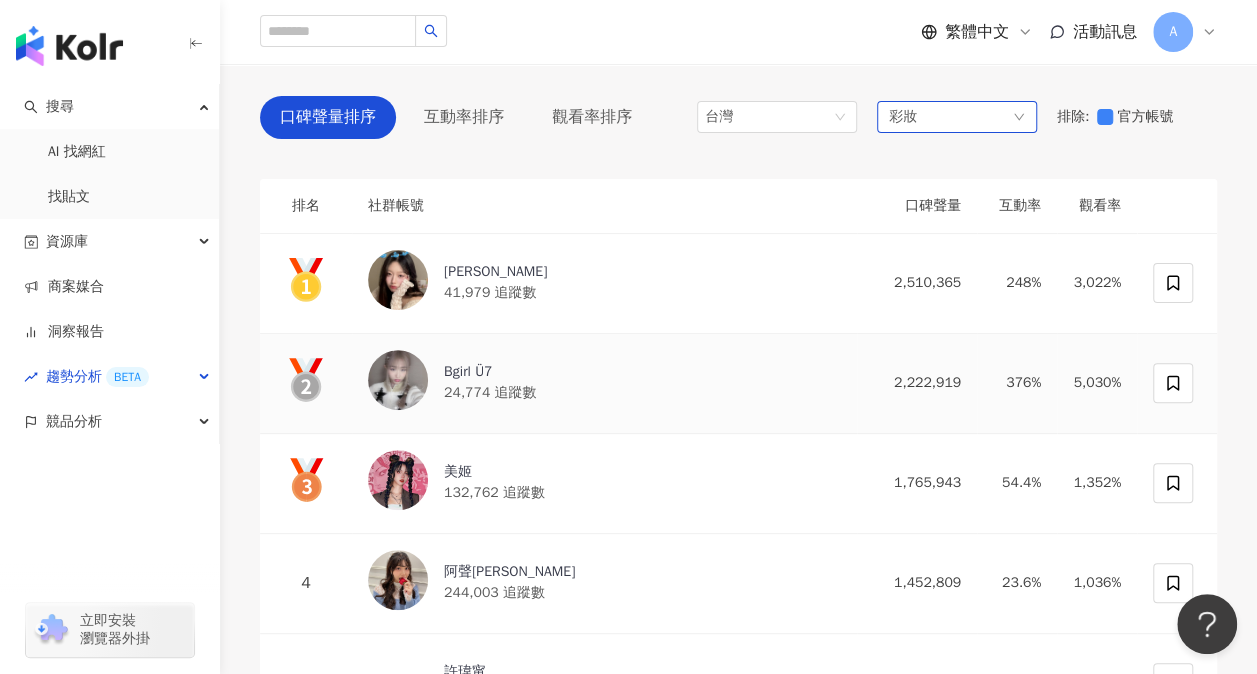 scroll, scrollTop: 200, scrollLeft: 0, axis: vertical 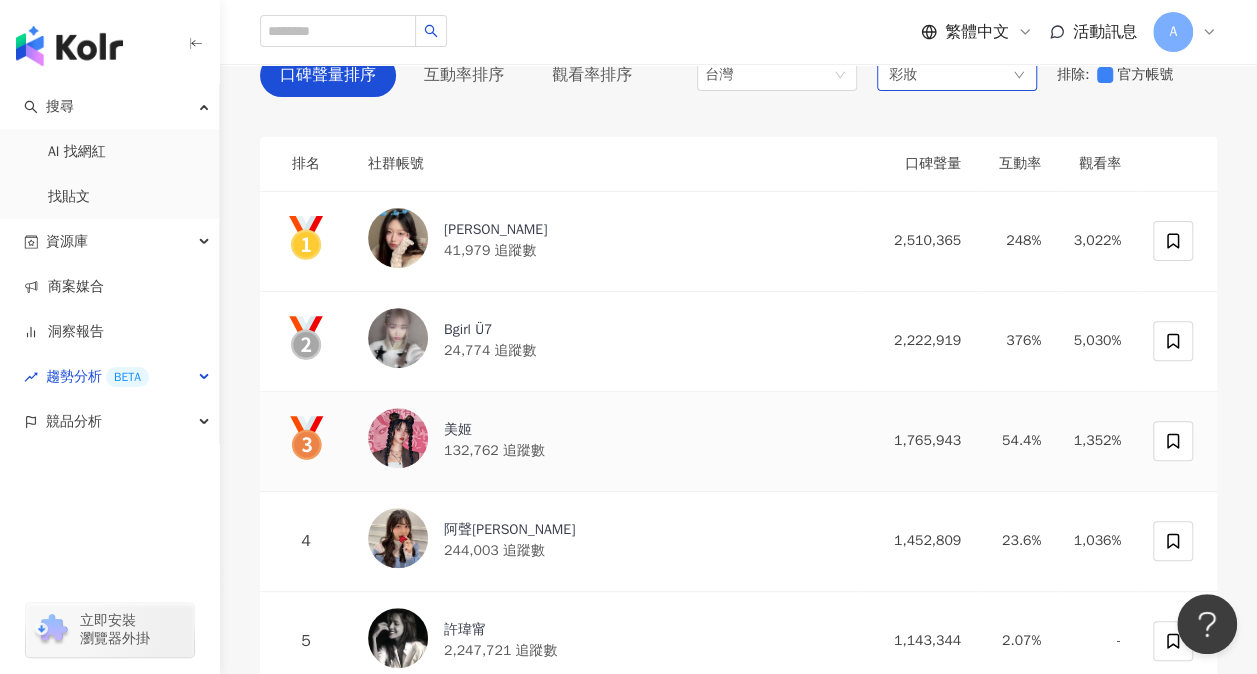 click on "美姬" at bounding box center [494, 430] 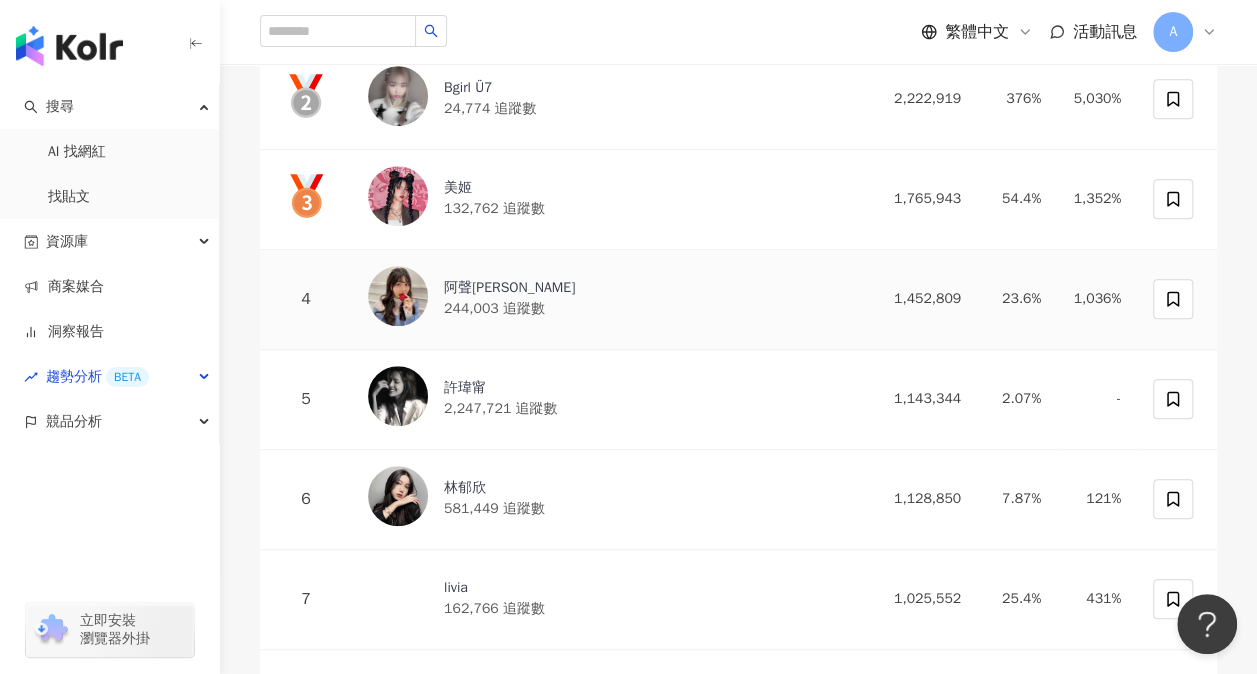 scroll, scrollTop: 500, scrollLeft: 0, axis: vertical 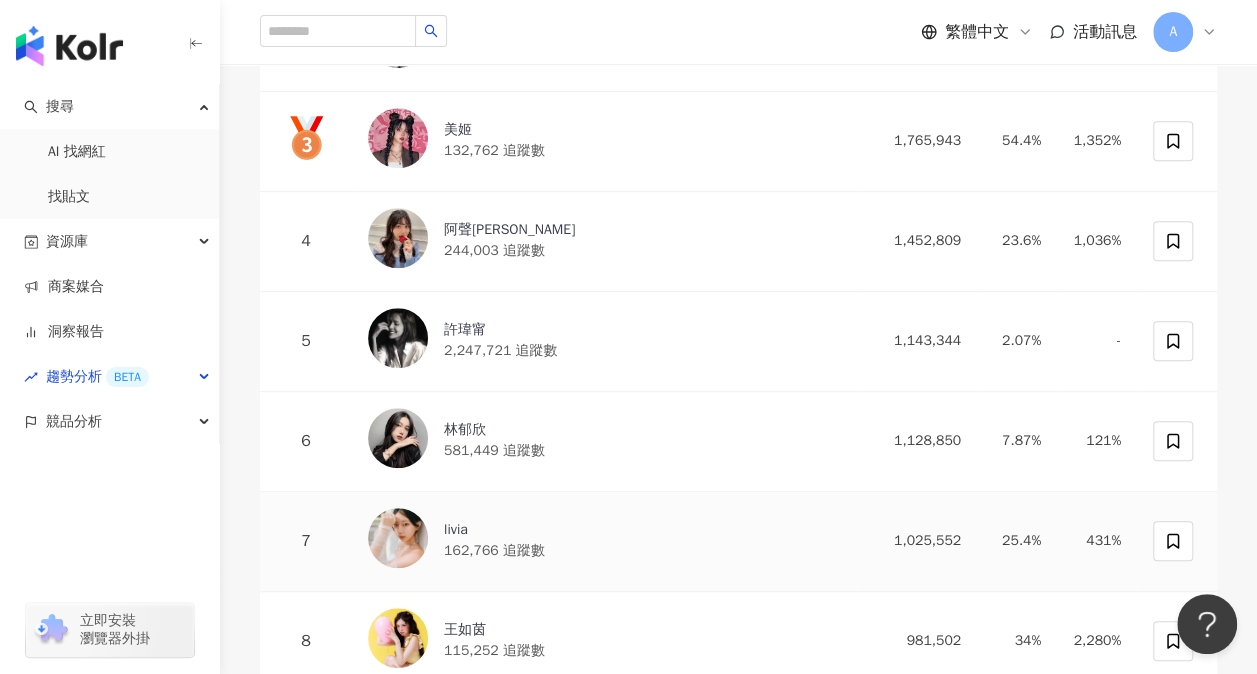 click on "livia 162,766   追蹤數" at bounding box center (604, 541) 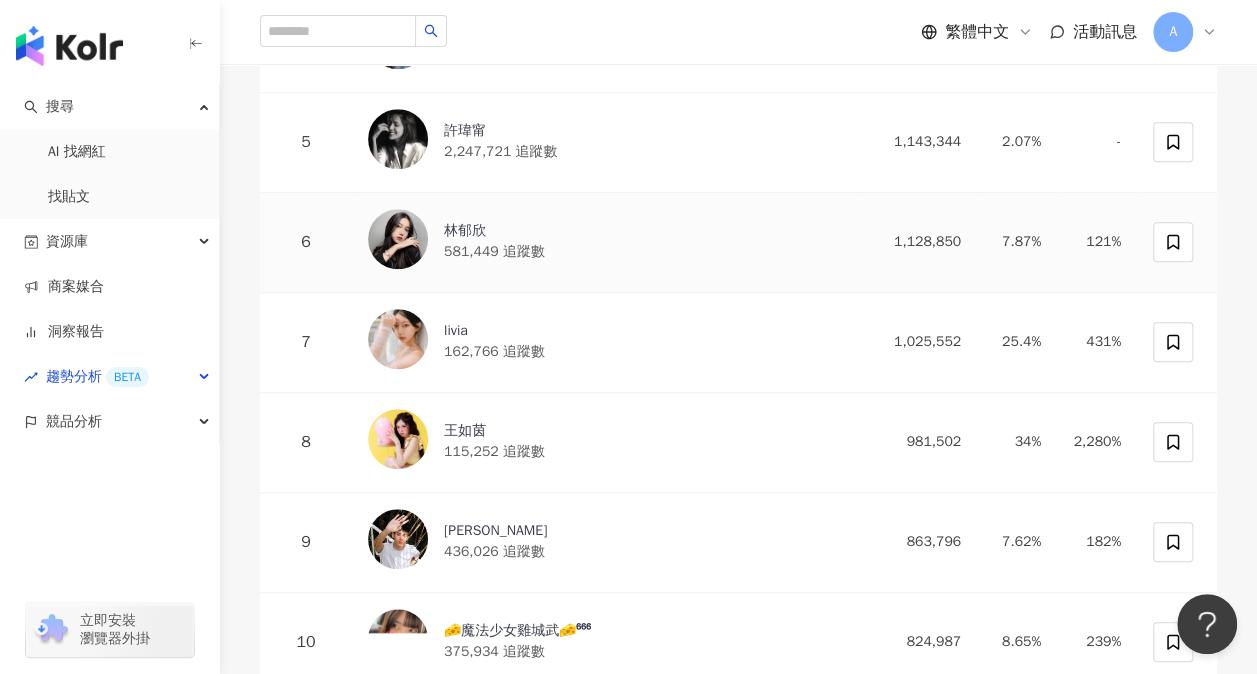 scroll, scrollTop: 700, scrollLeft: 0, axis: vertical 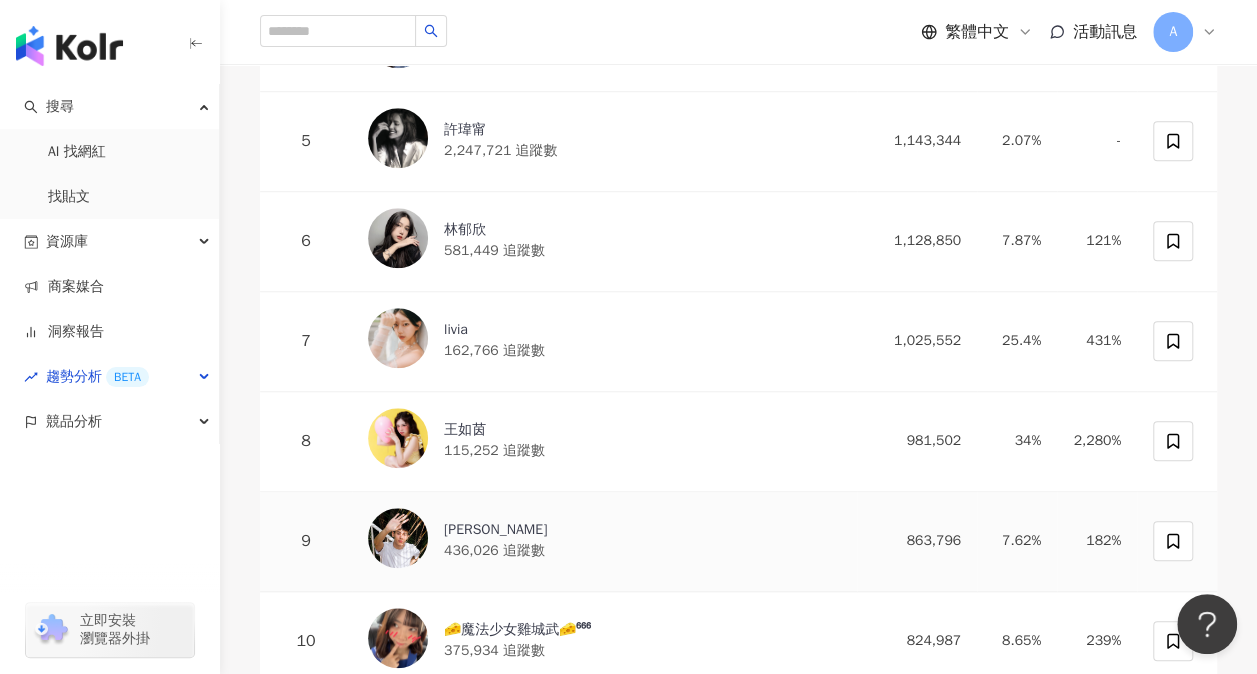 click on "Ivan" at bounding box center (495, 530) 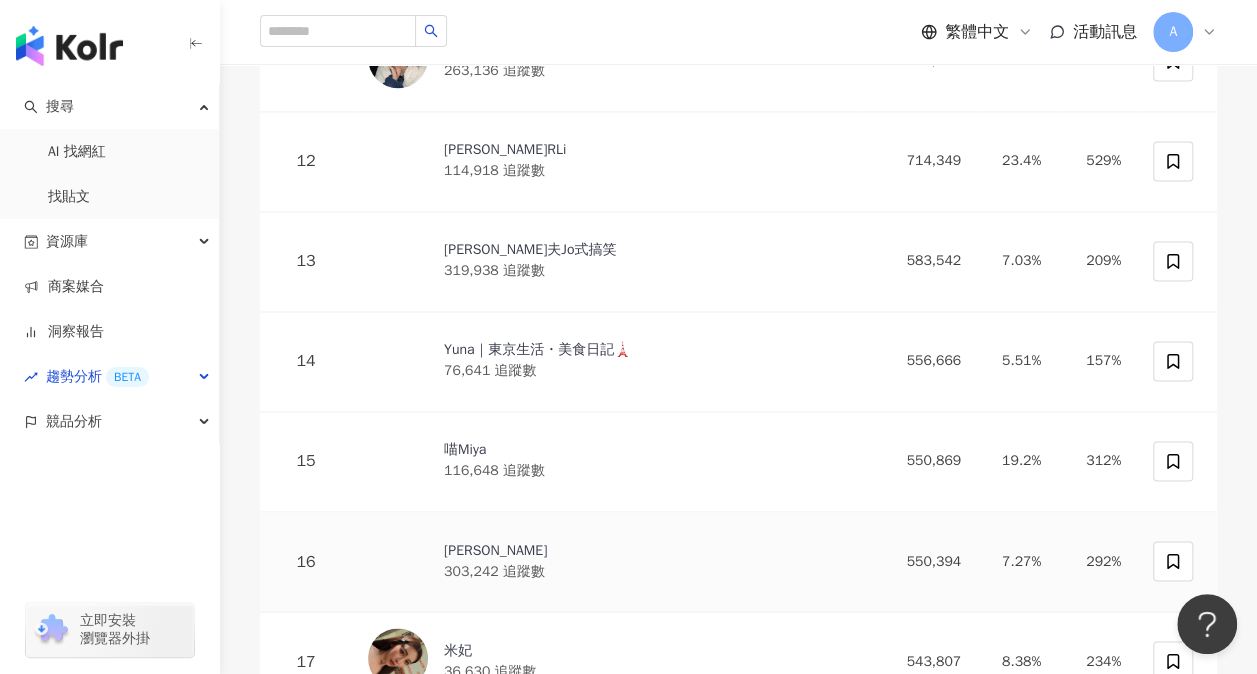 scroll, scrollTop: 1400, scrollLeft: 0, axis: vertical 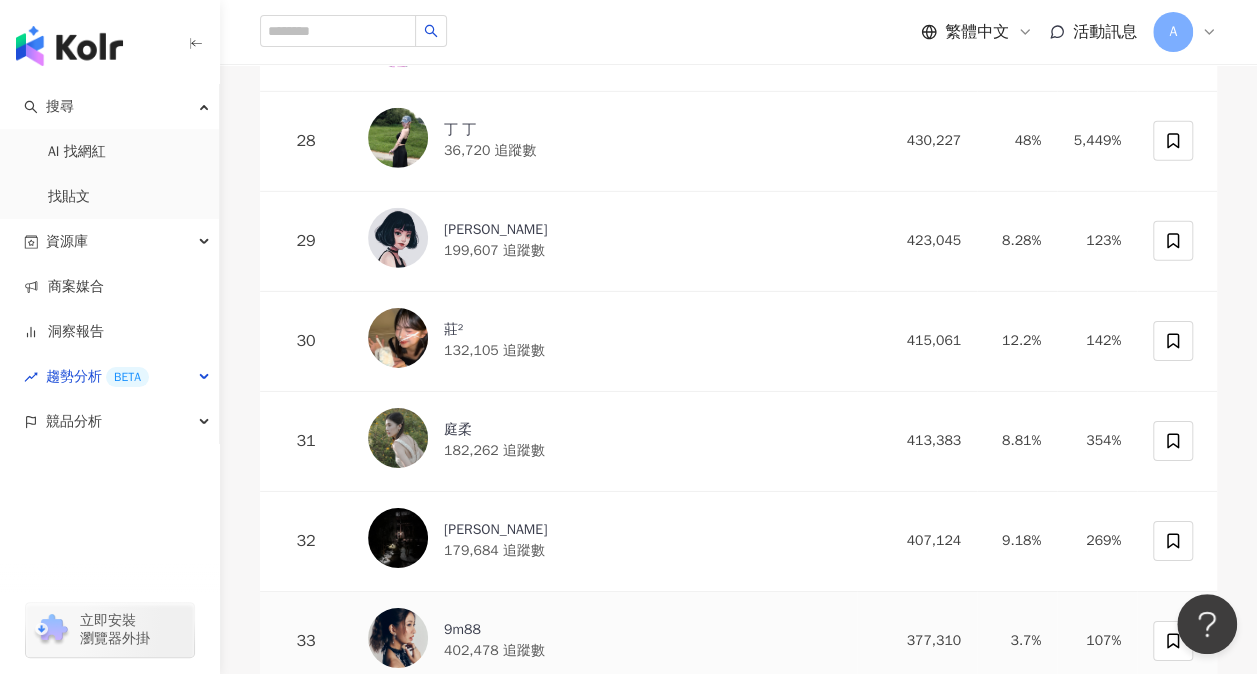 click on "9m88 402,478   追蹤數" at bounding box center [604, 641] 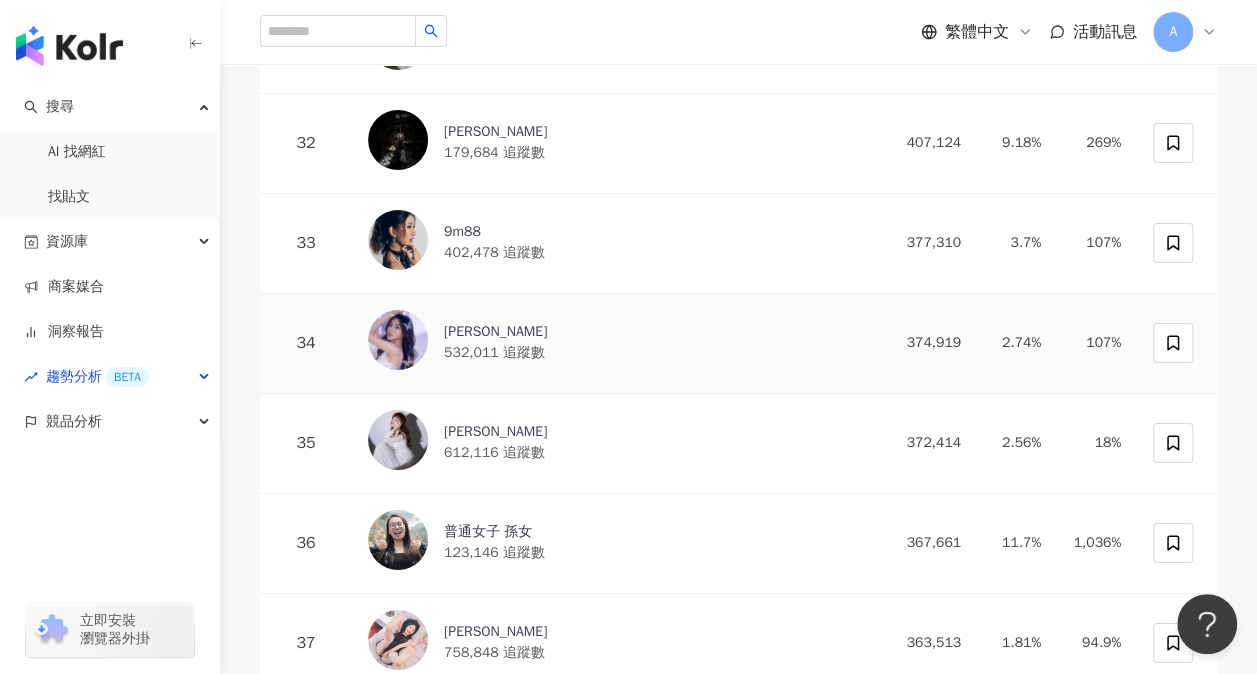 scroll, scrollTop: 3400, scrollLeft: 0, axis: vertical 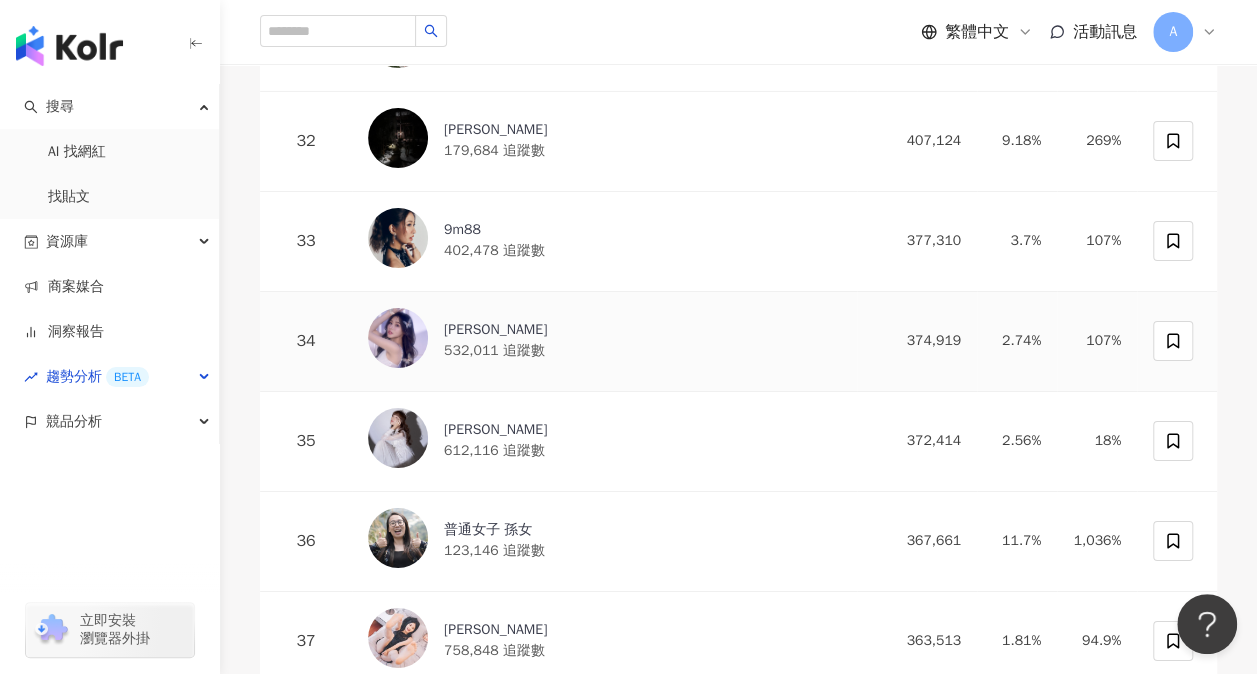 click on "[PERSON_NAME]" at bounding box center [495, 330] 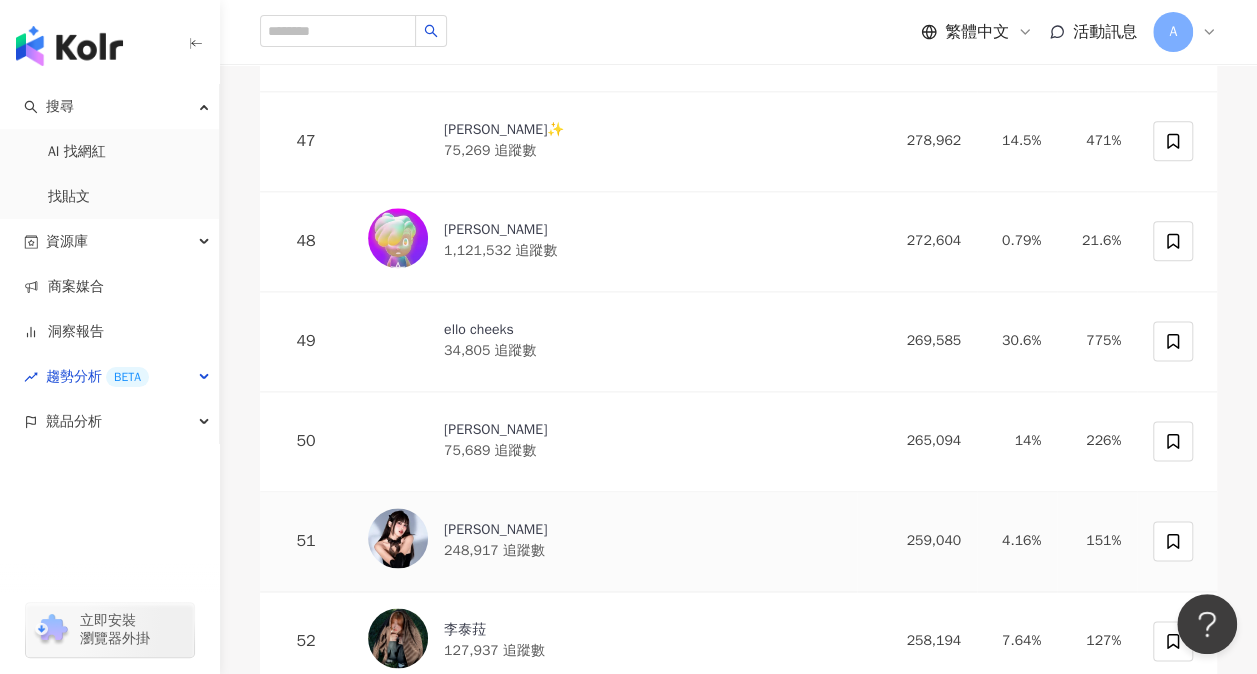 scroll, scrollTop: 5000, scrollLeft: 0, axis: vertical 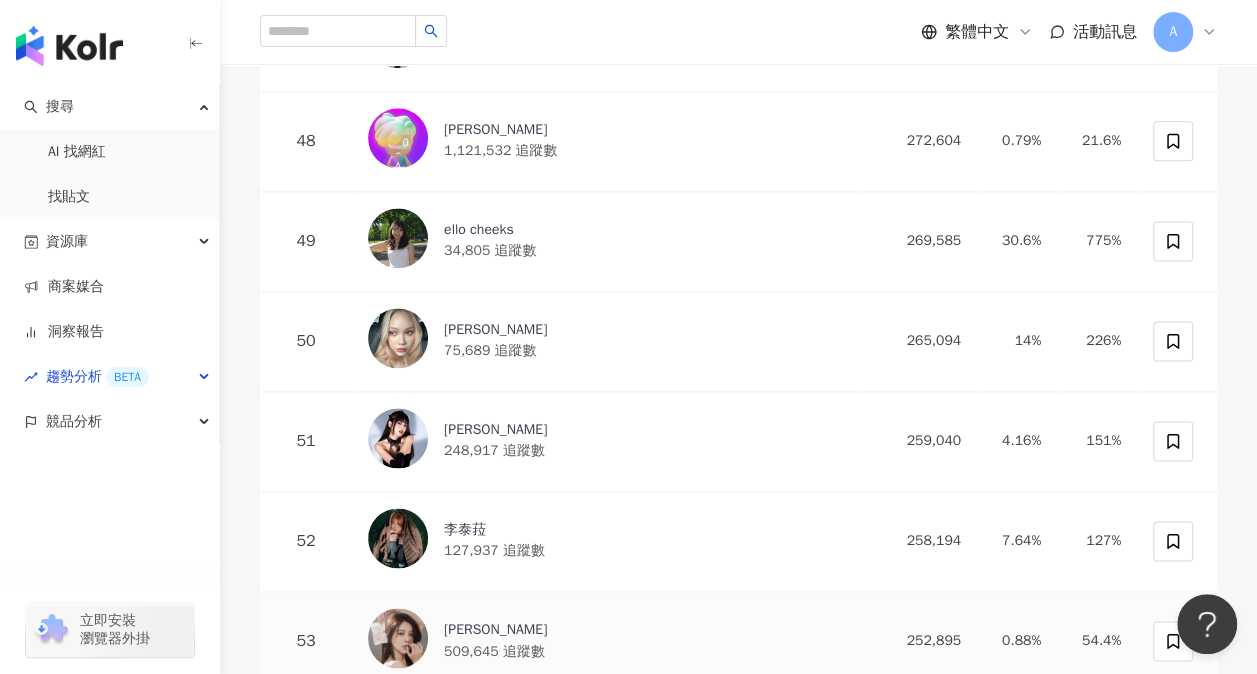 click on "[PERSON_NAME]" at bounding box center (495, 630) 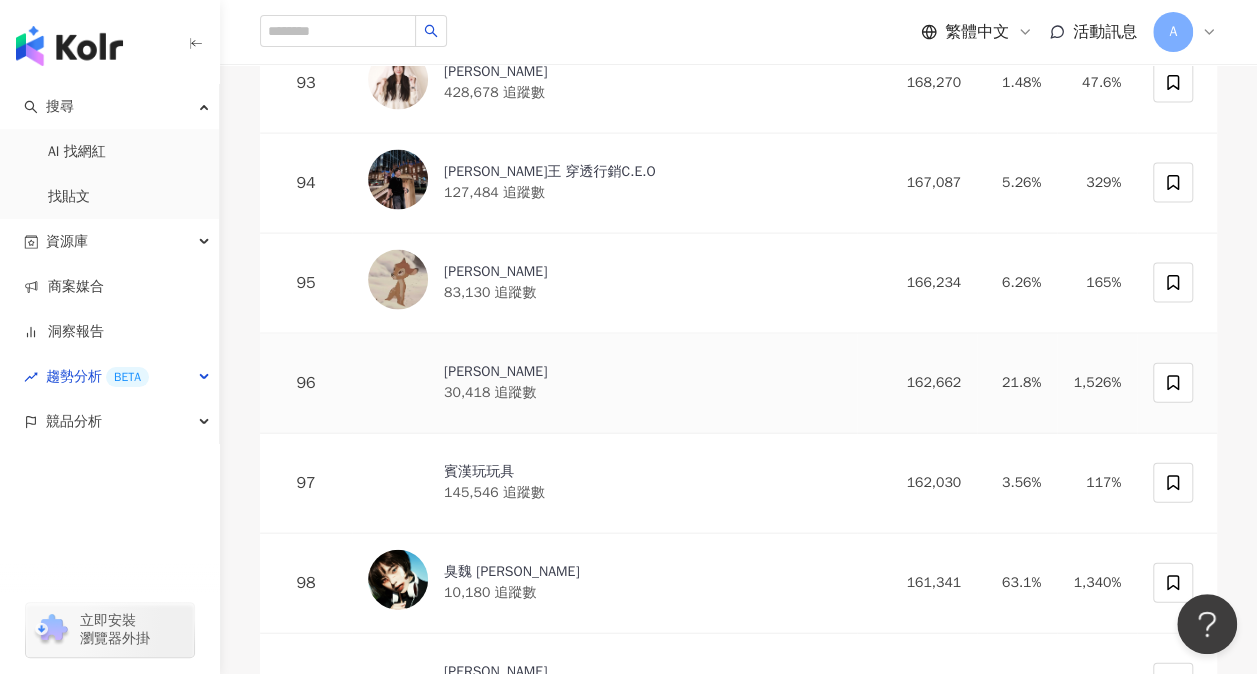 scroll, scrollTop: 9600, scrollLeft: 0, axis: vertical 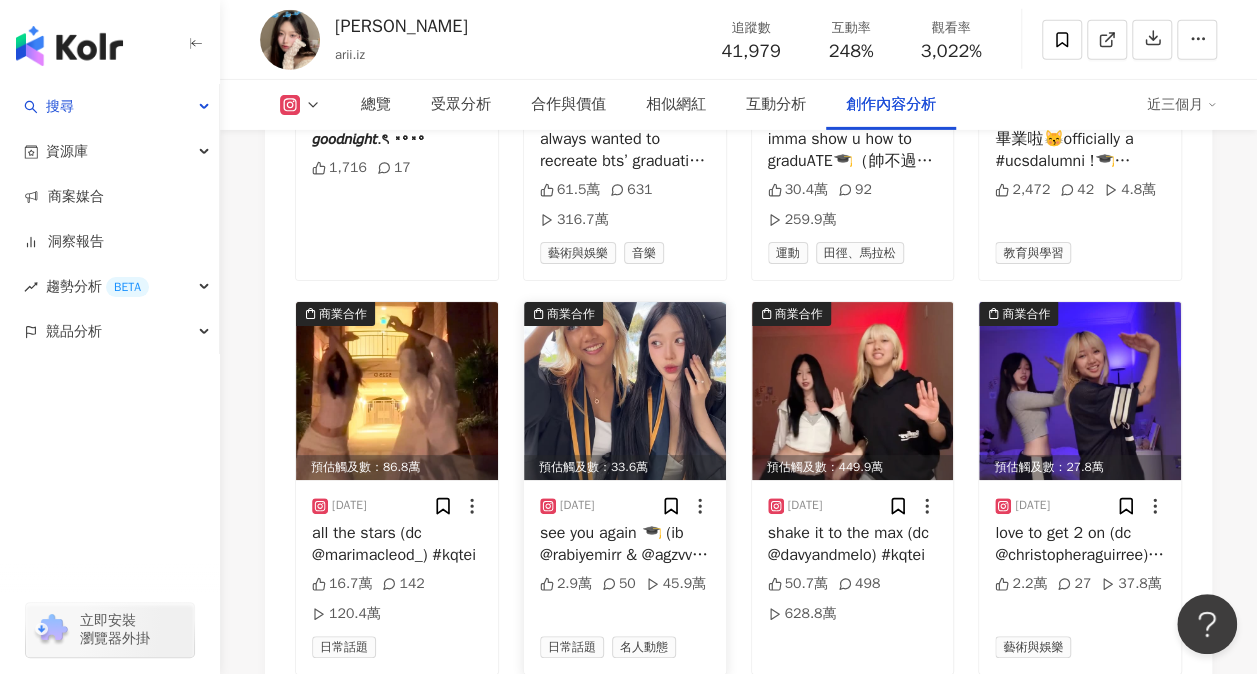 click at bounding box center [625, 391] 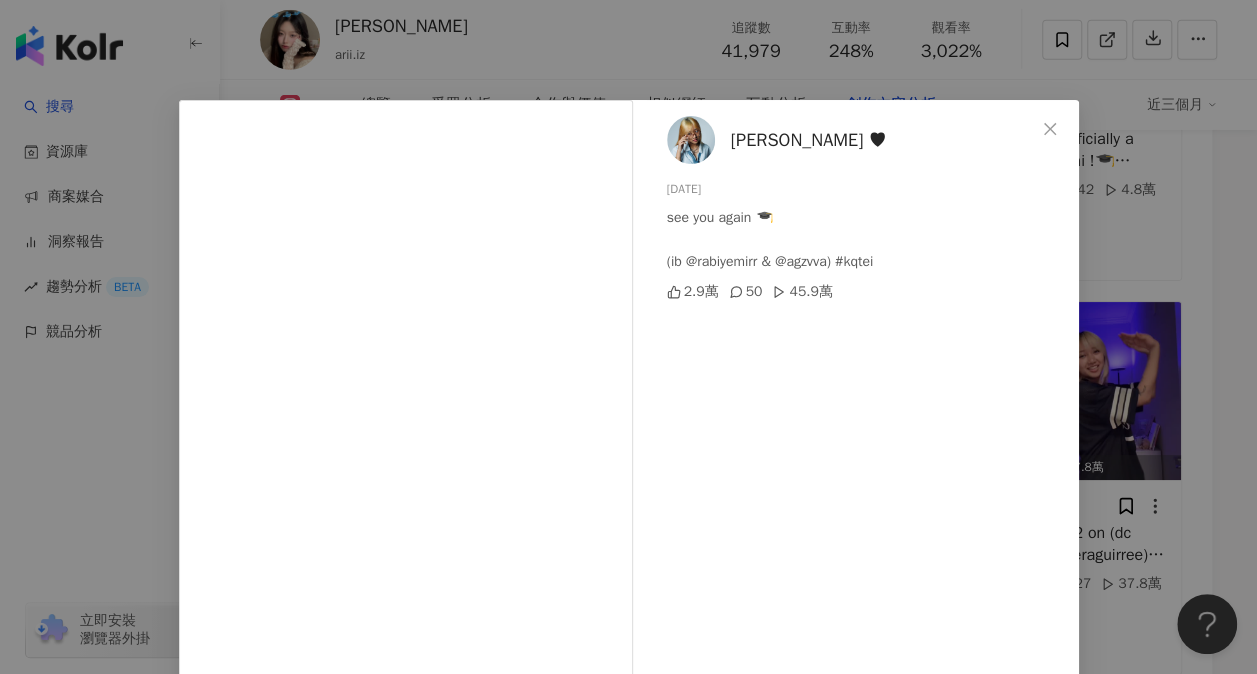 click on "katie ♥ 2025/5/29 see you again 🎓
(ib @rabiyemirr & @agzvva) #kqtei 2.9萬 50 45.9萬 查看原始貼文" at bounding box center [628, 337] 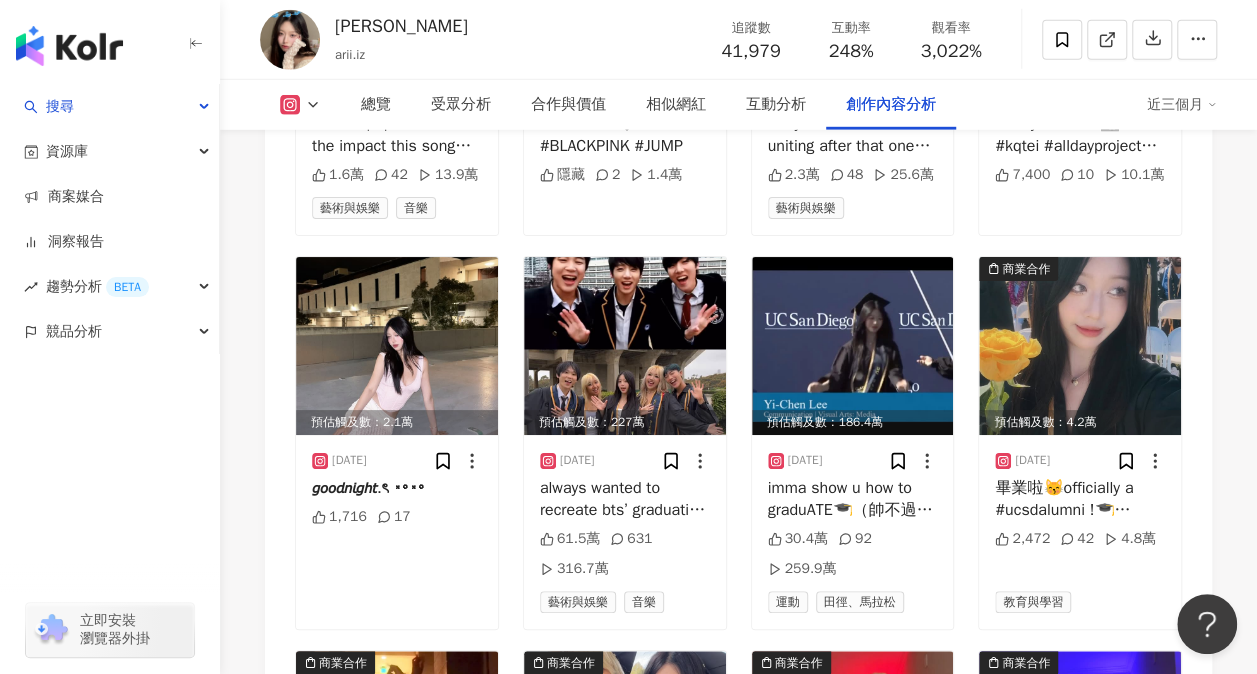 scroll, scrollTop: 6512, scrollLeft: 0, axis: vertical 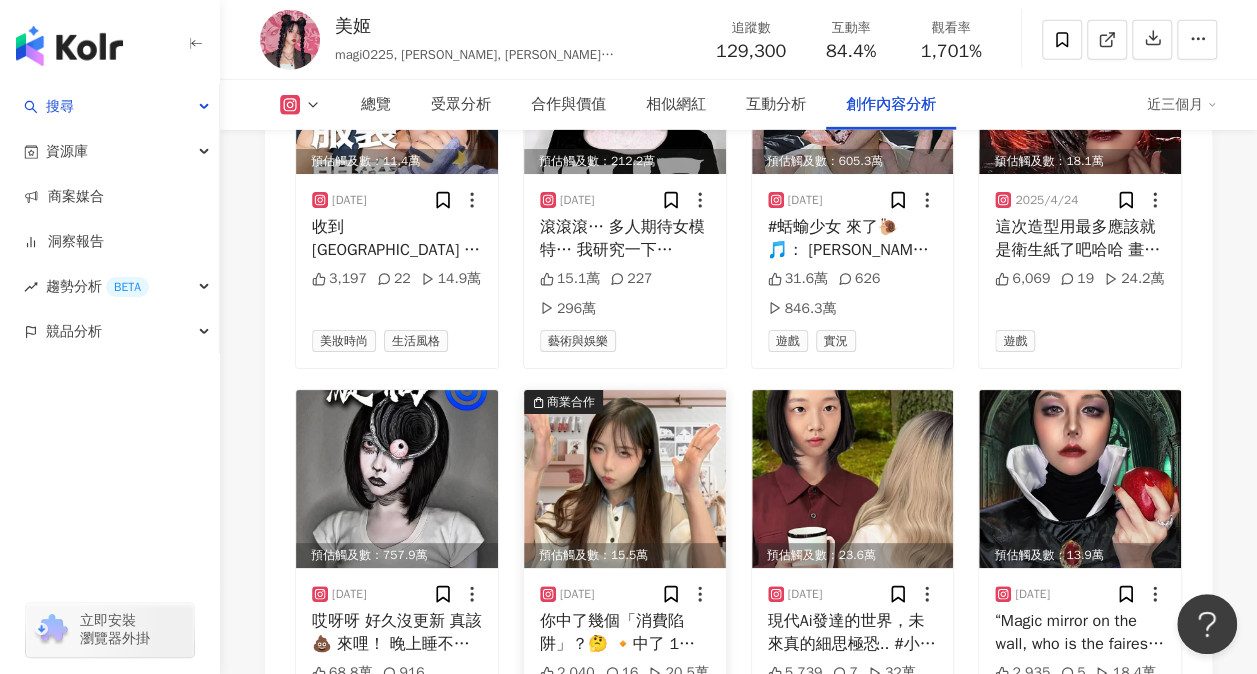 click at bounding box center (625, 479) 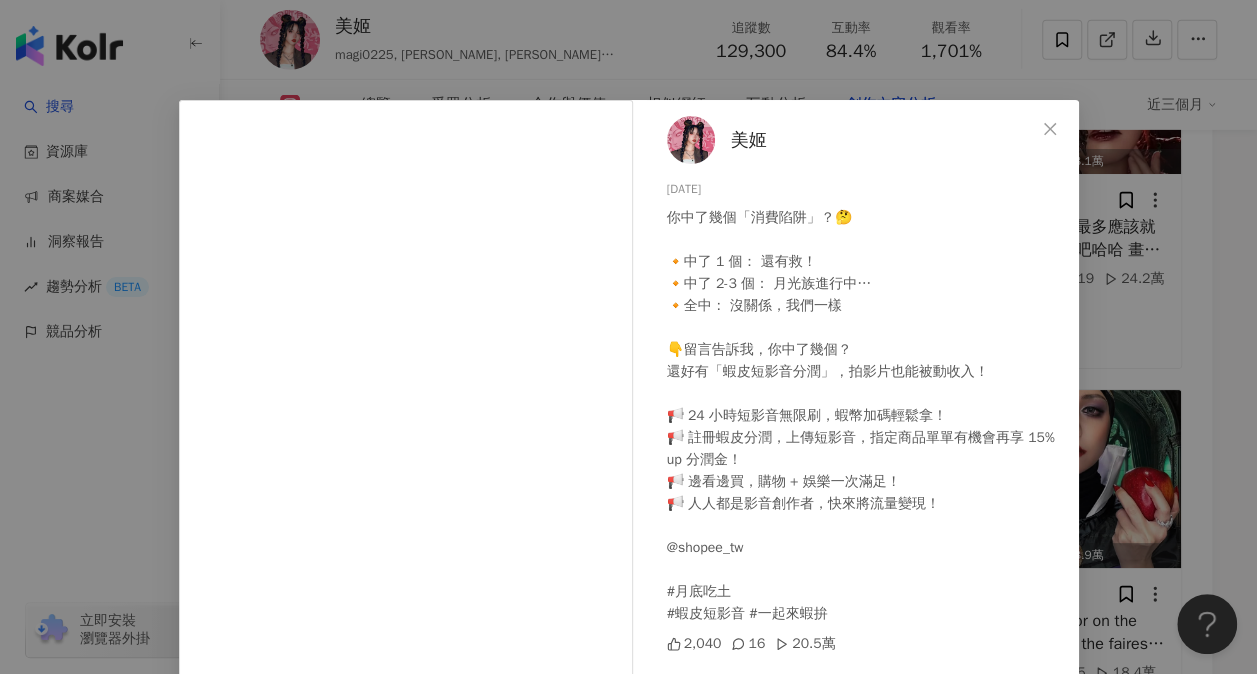 scroll, scrollTop: 100, scrollLeft: 0, axis: vertical 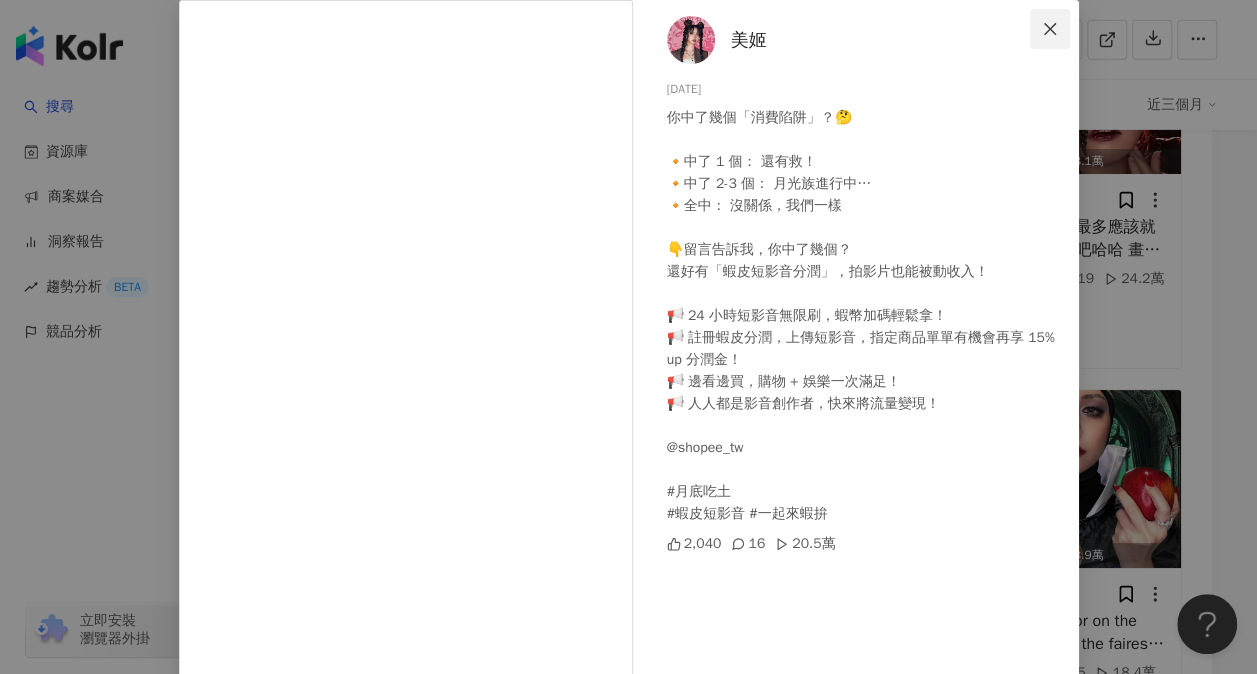 click 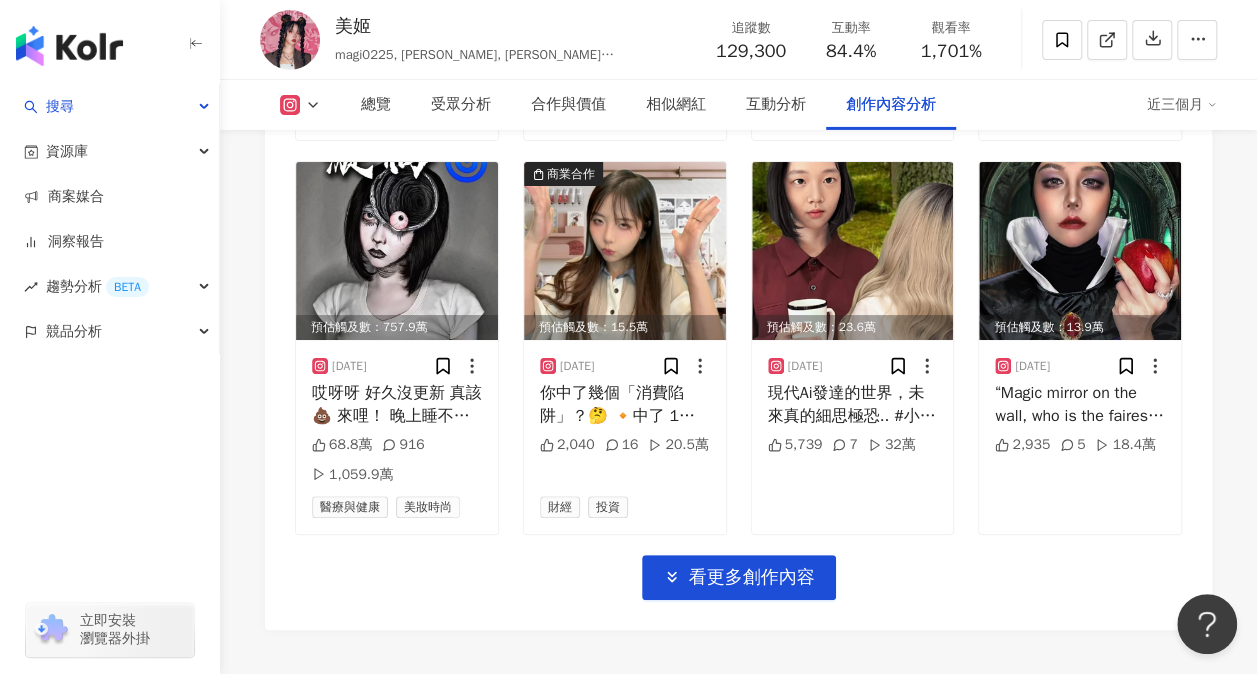 scroll, scrollTop: 7200, scrollLeft: 0, axis: vertical 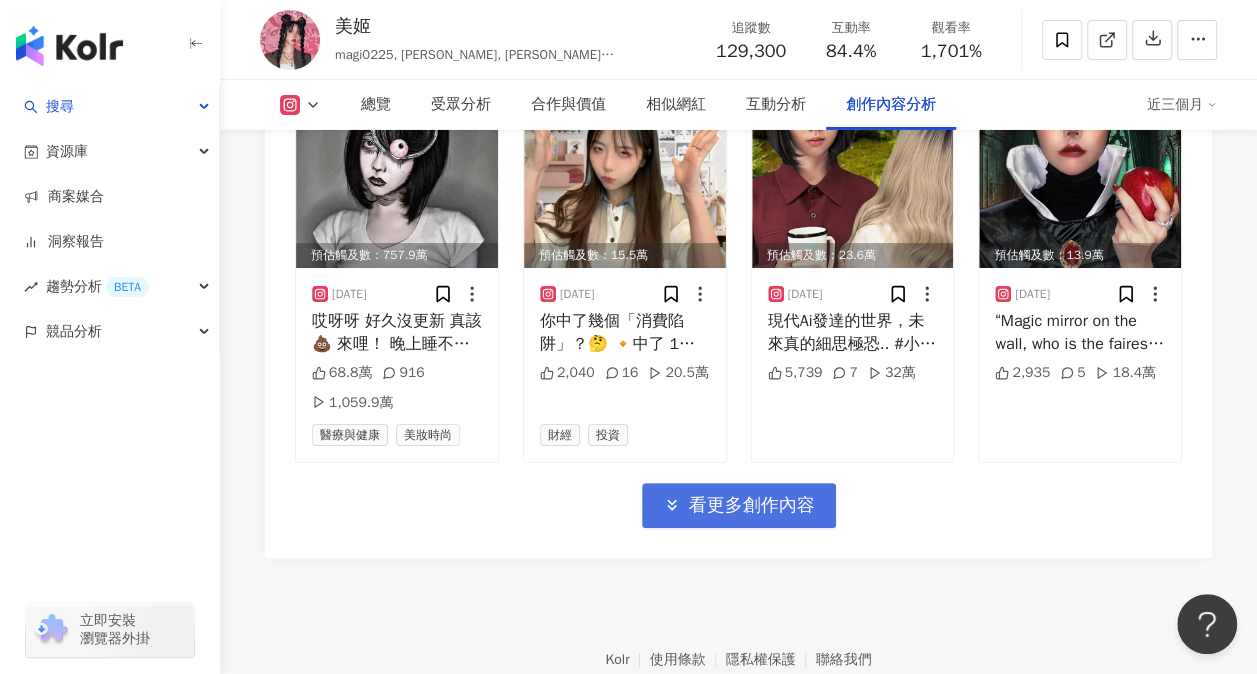 click on "看更多創作內容" at bounding box center [752, 506] 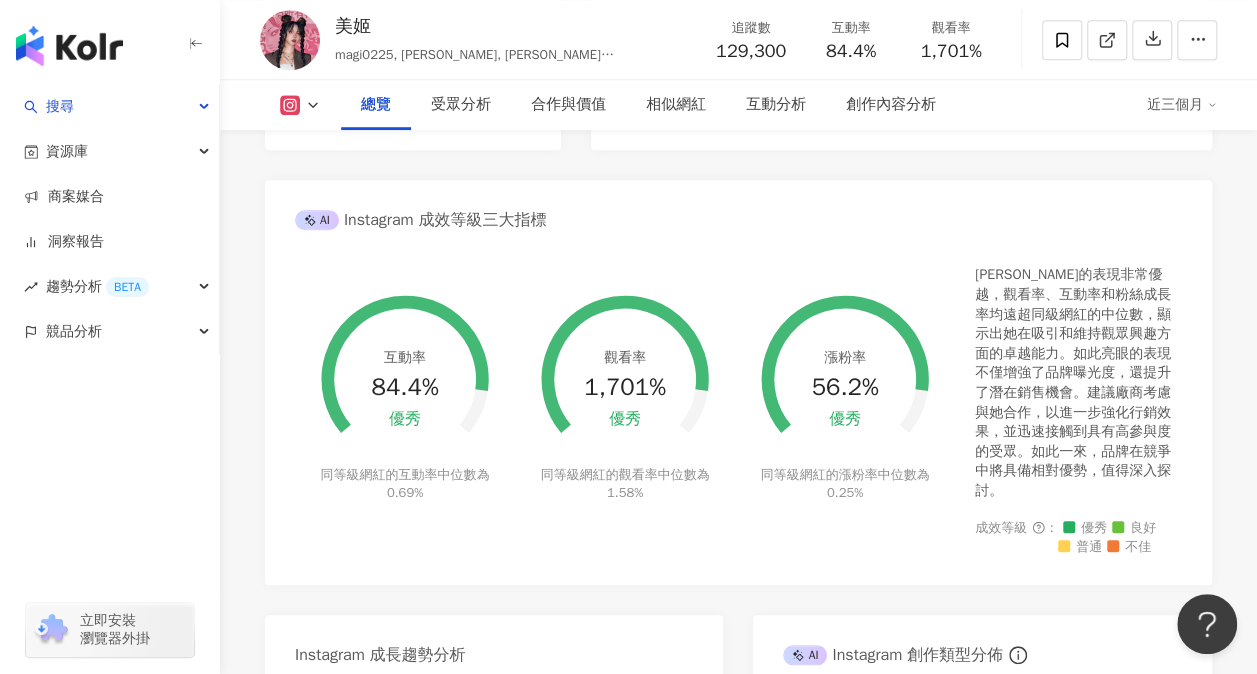 scroll, scrollTop: 700, scrollLeft: 0, axis: vertical 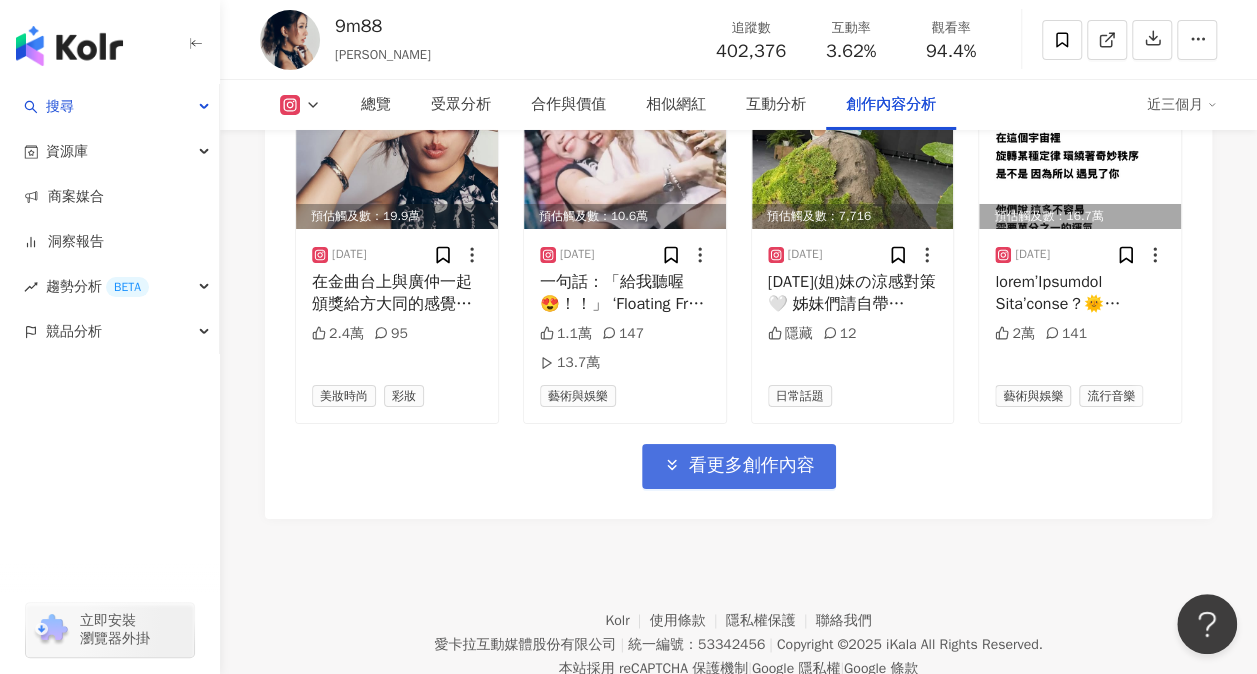 click on "看更多創作內容" at bounding box center (752, 466) 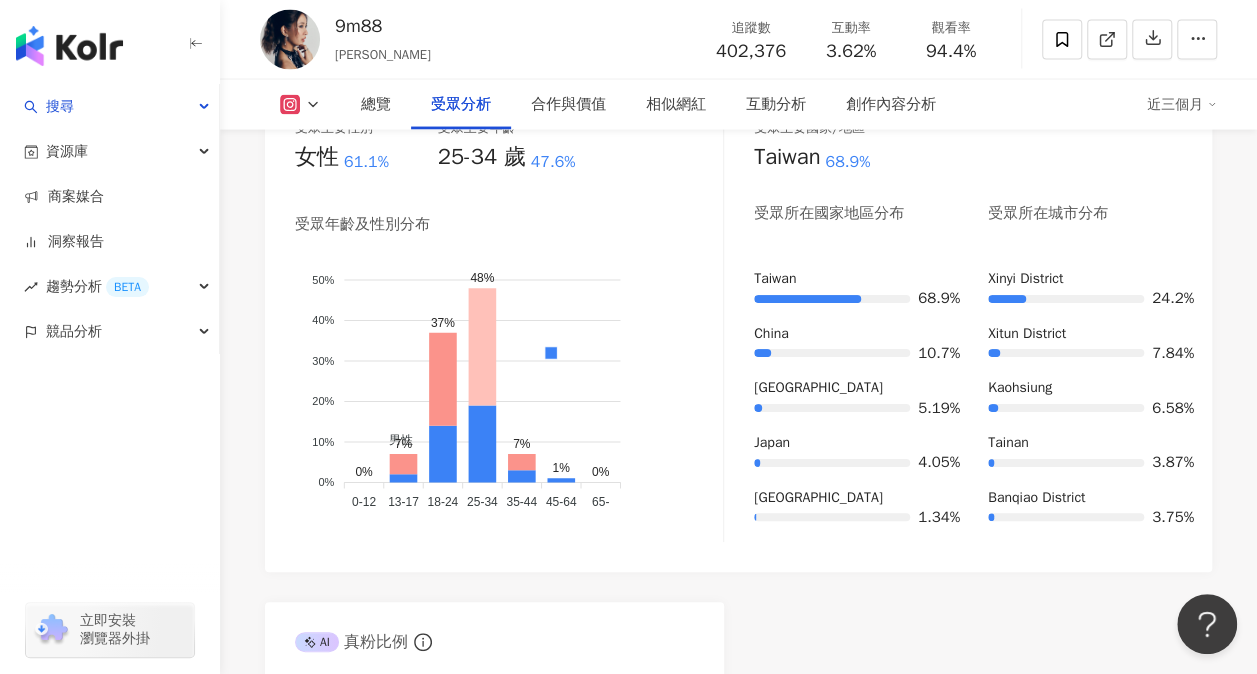 scroll, scrollTop: 1900, scrollLeft: 0, axis: vertical 